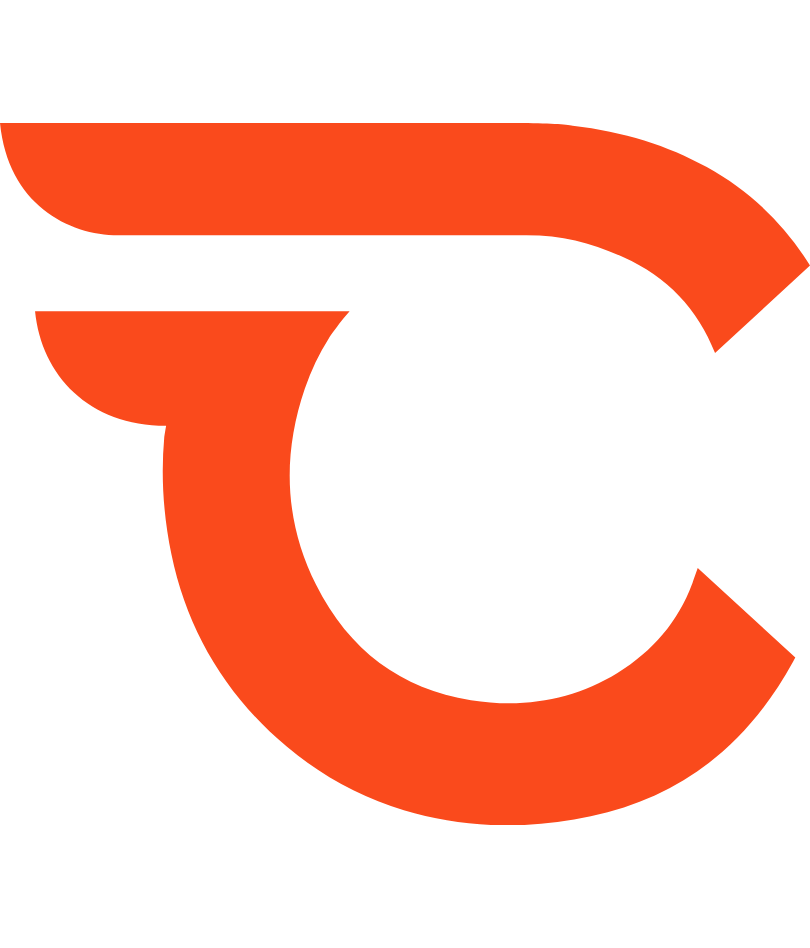 scroll, scrollTop: 0, scrollLeft: 0, axis: both 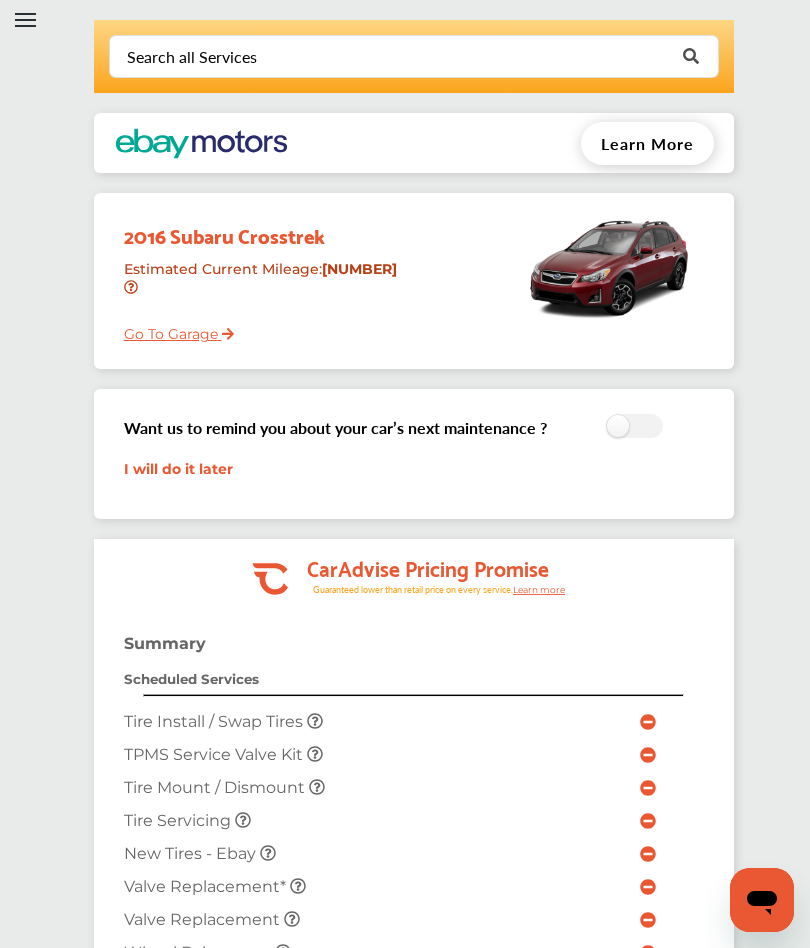 click on "Go To Garage" at bounding box center (171, 329) 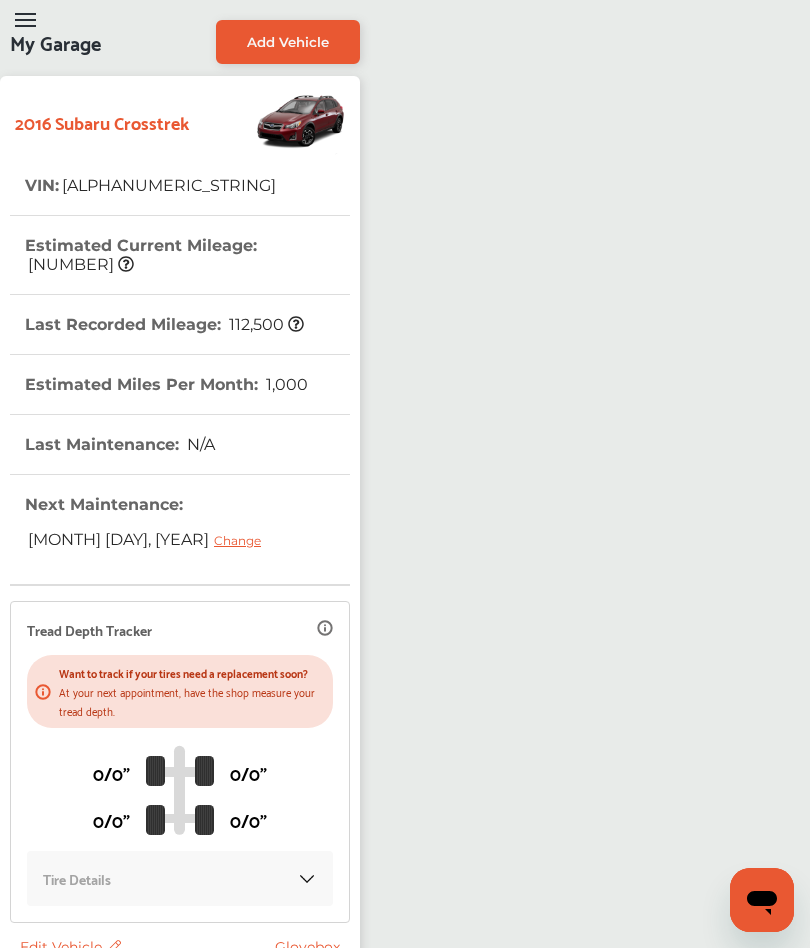 click on "Estimated Current Mileage :   [NUMBER]" at bounding box center [187, 255] 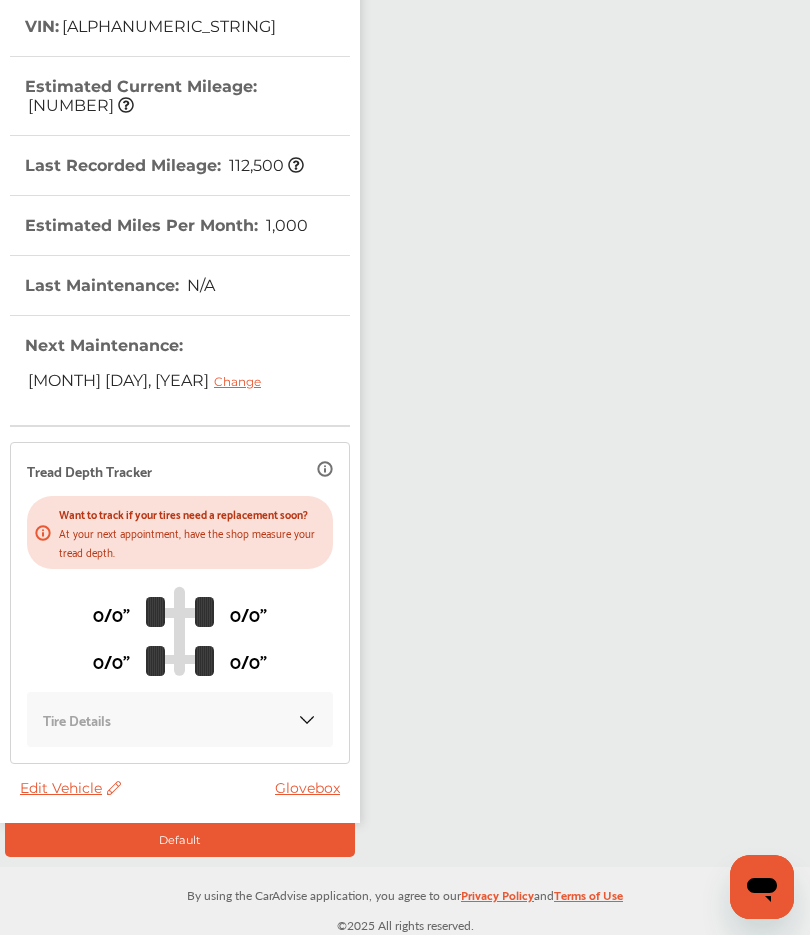 scroll, scrollTop: 154, scrollLeft: 0, axis: vertical 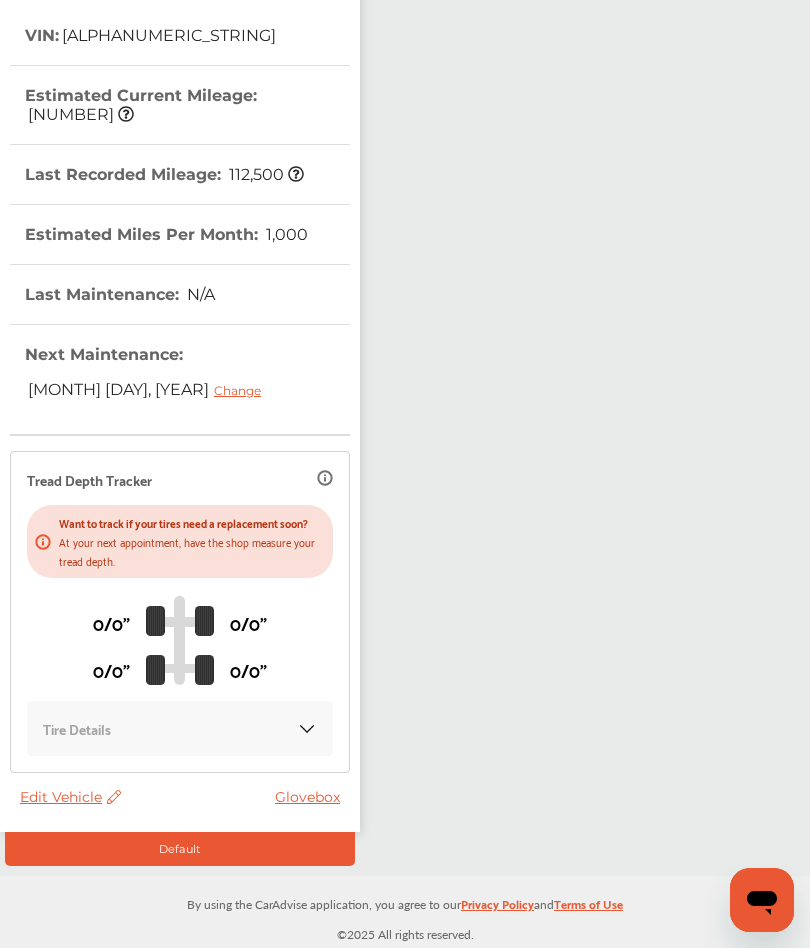 click on "Edit Vehicle" at bounding box center [70, 797] 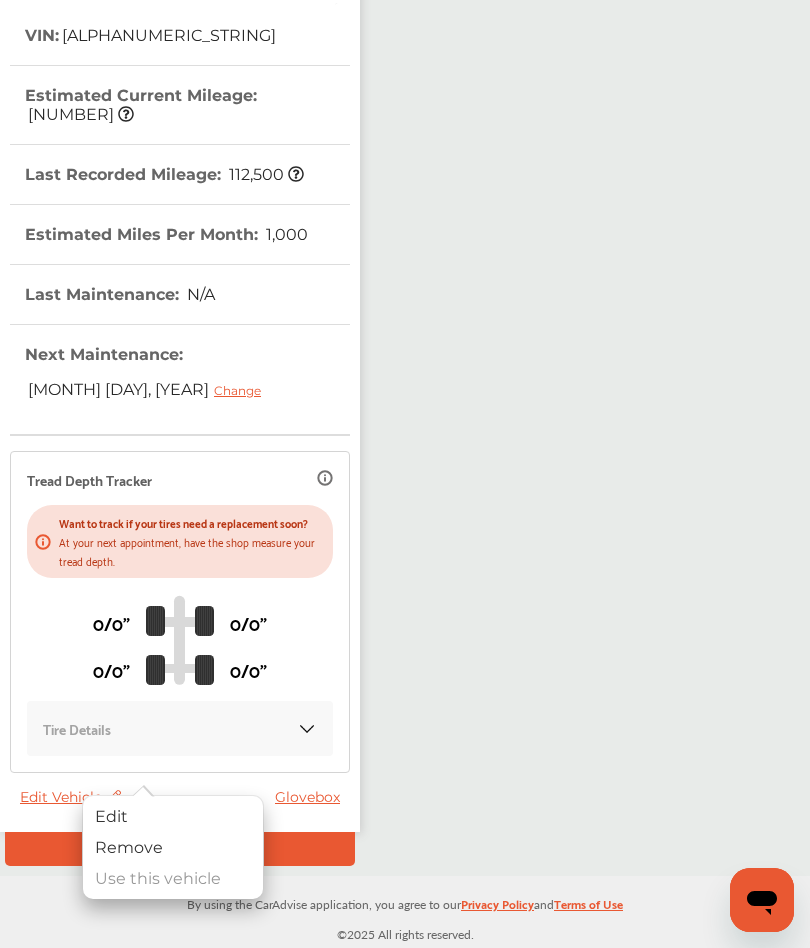 click on "Edit" at bounding box center (173, 816) 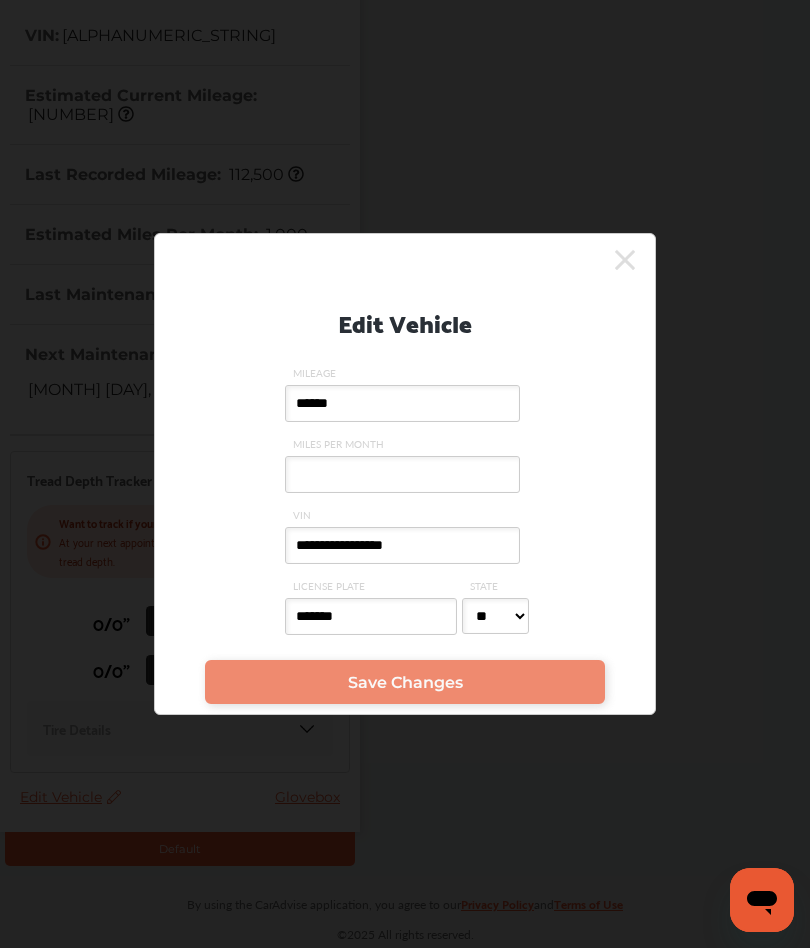 click on "******" at bounding box center [402, 403] 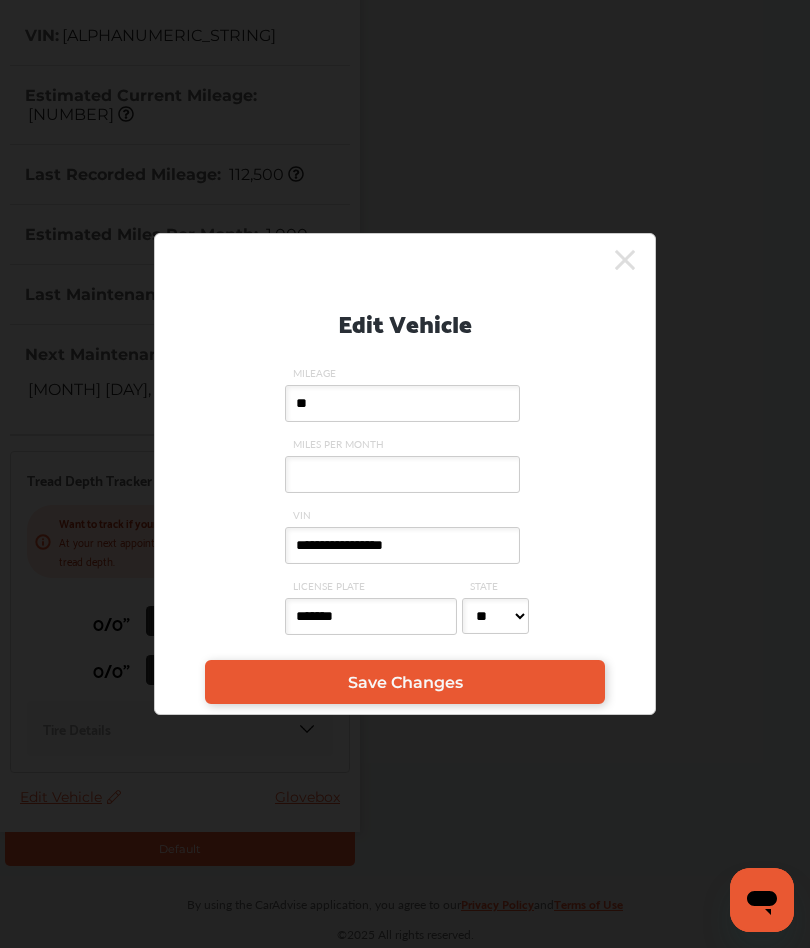 type on "*" 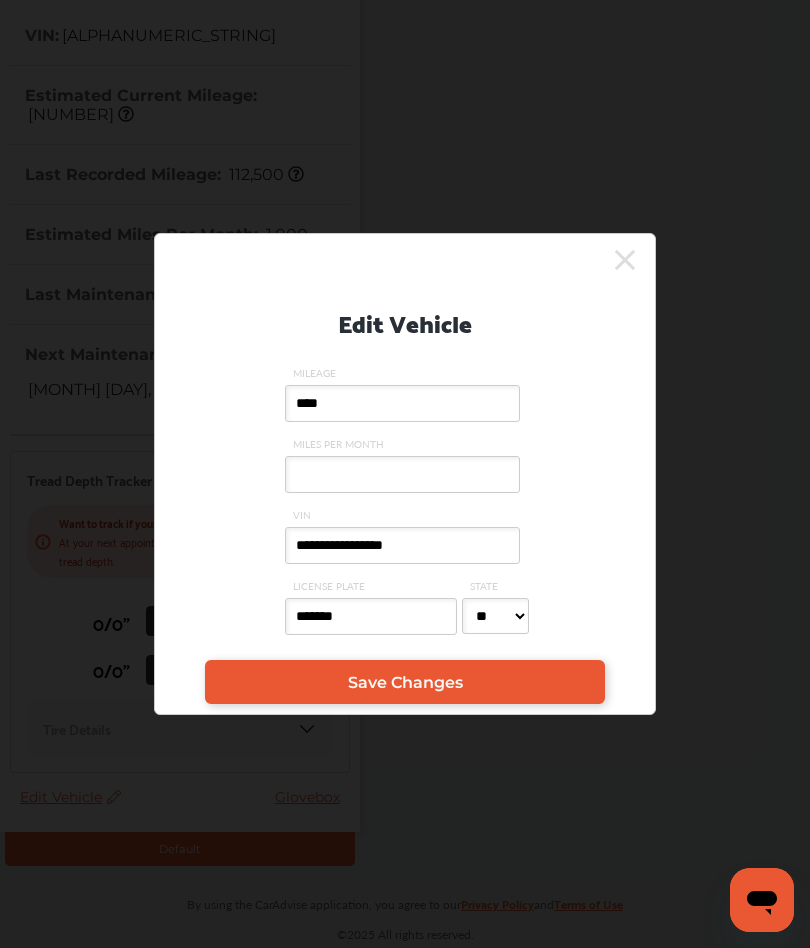 type on "*****" 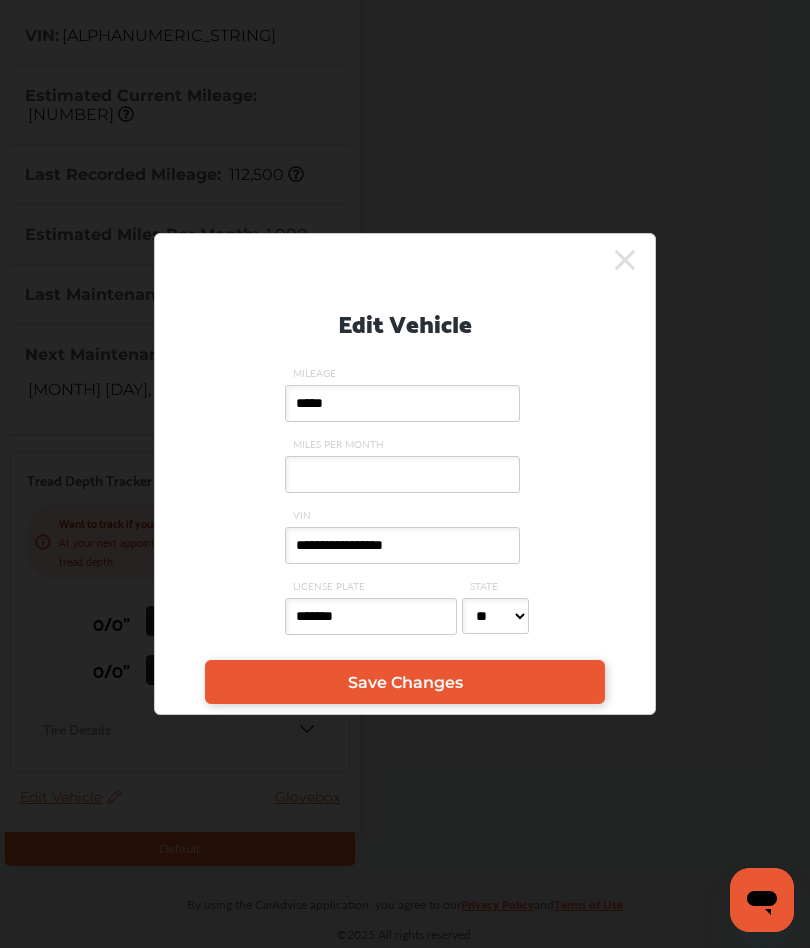 click on "**********" at bounding box center [405, 463] 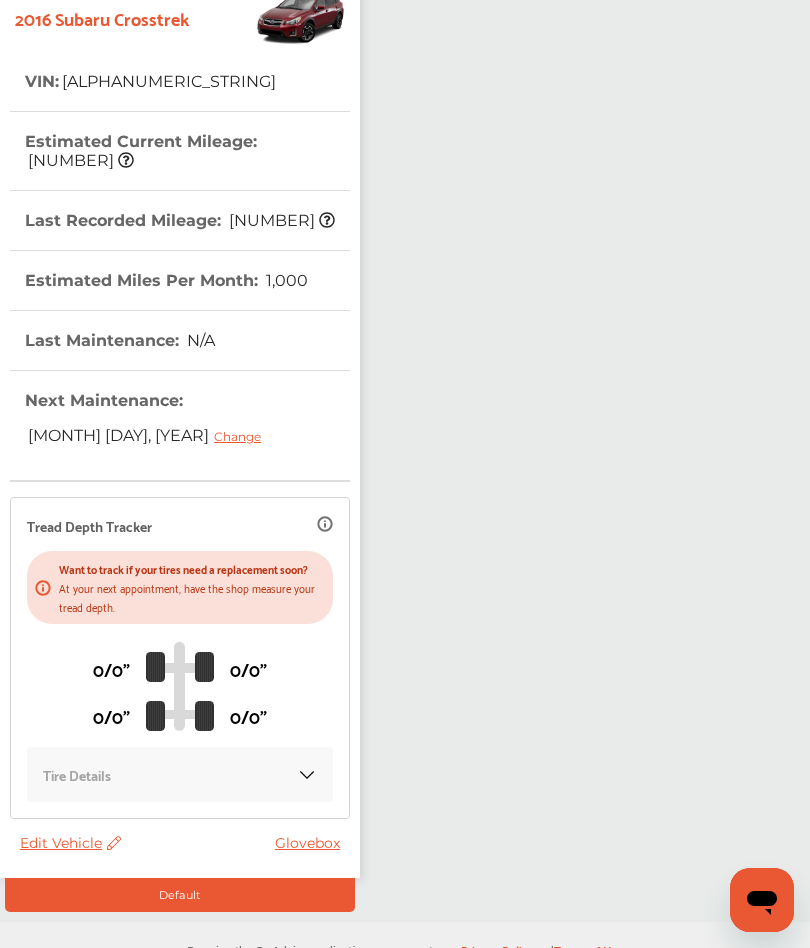 scroll, scrollTop: 154, scrollLeft: 0, axis: vertical 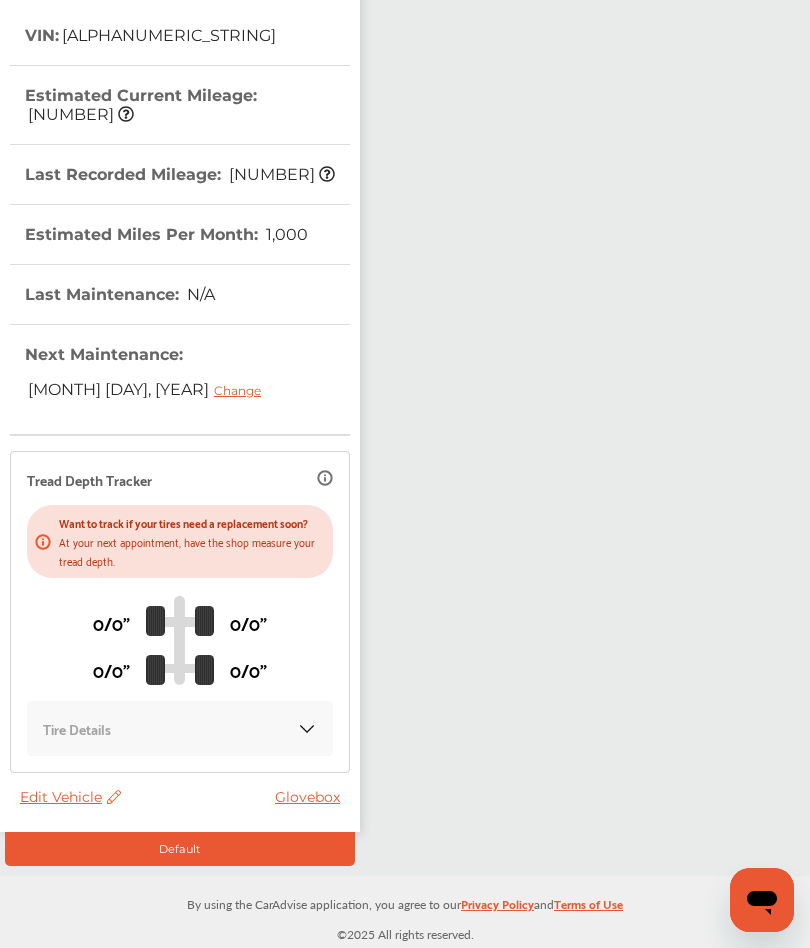 click on "Edit Vehicle" at bounding box center (70, 797) 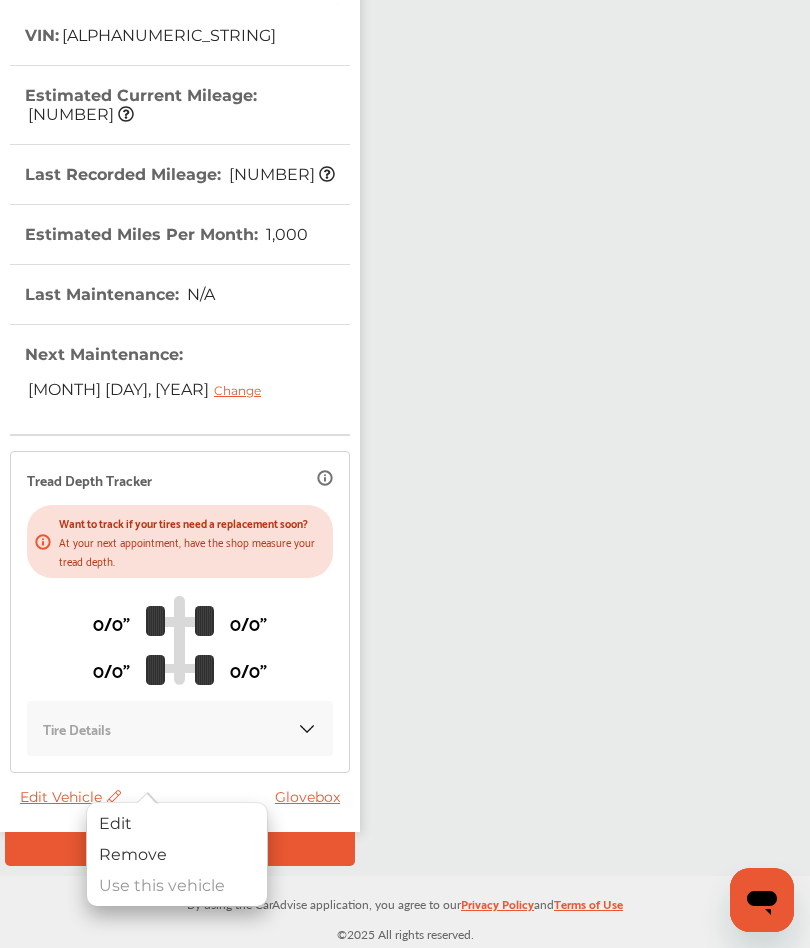 click on "Edit" at bounding box center (177, 823) 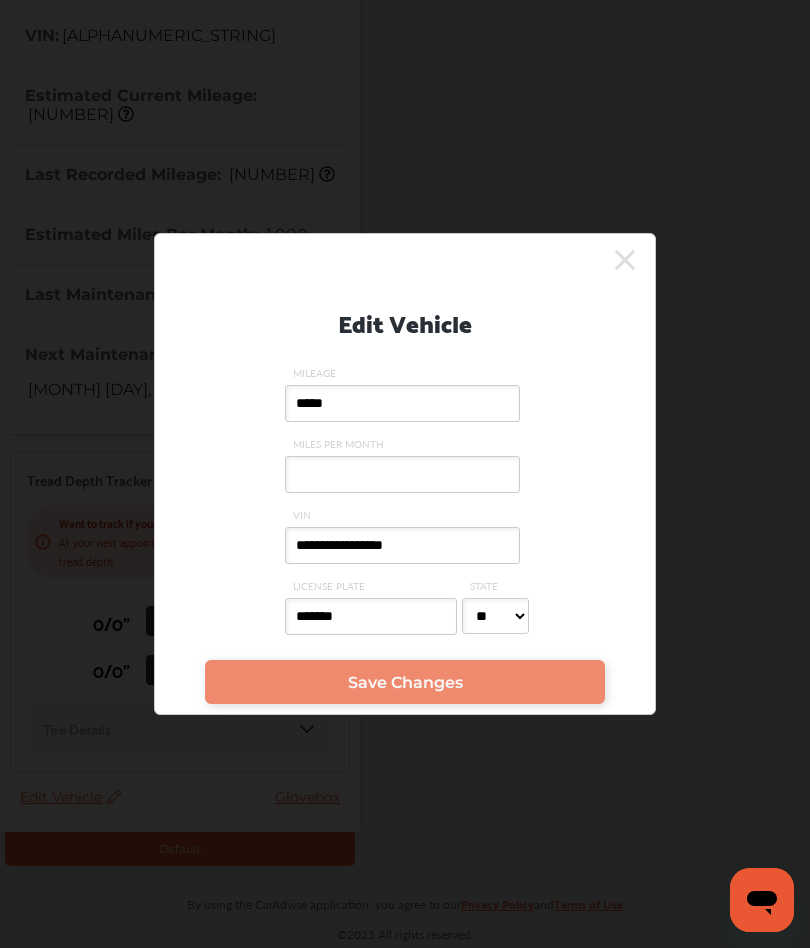 click 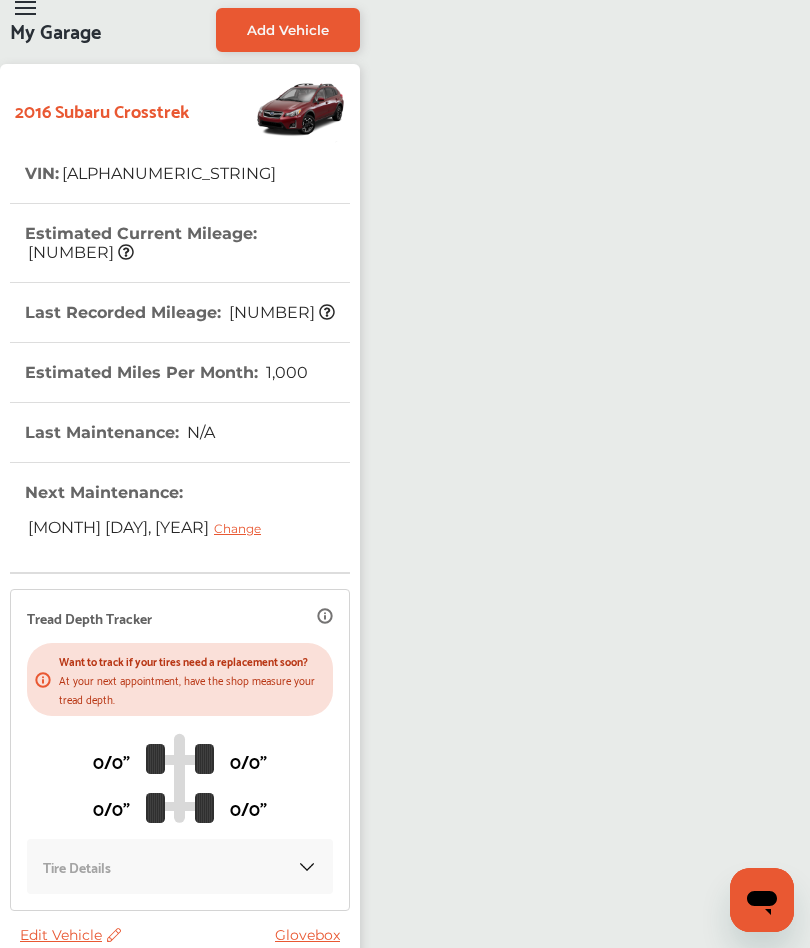 scroll, scrollTop: 0, scrollLeft: 0, axis: both 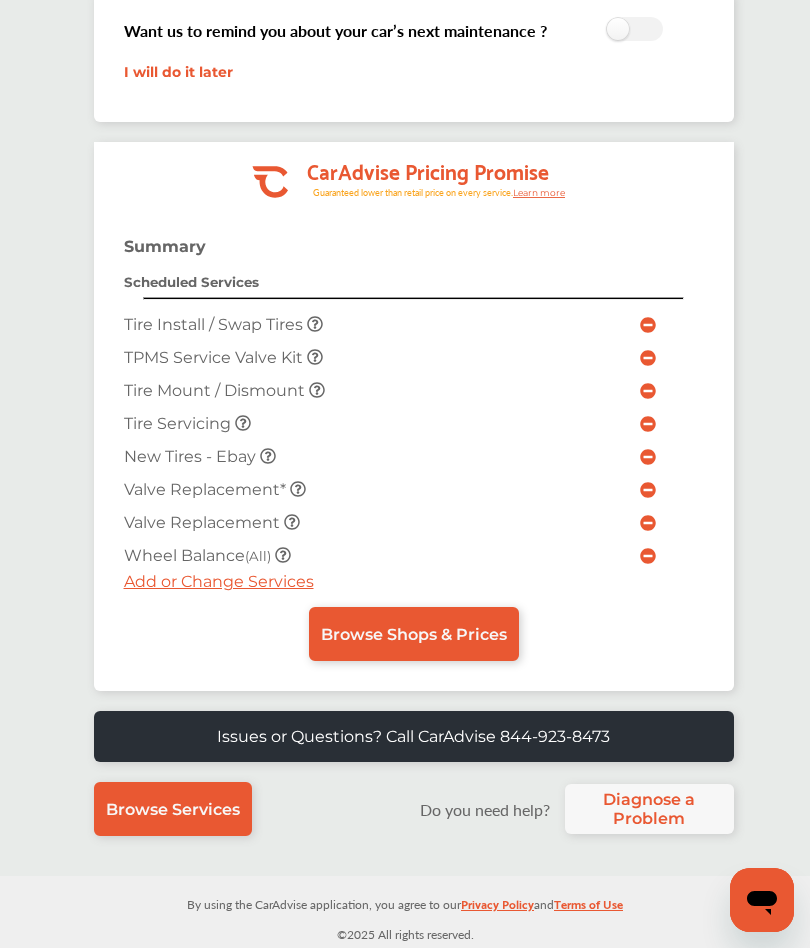 click on "Add or Change Services" at bounding box center (219, 581) 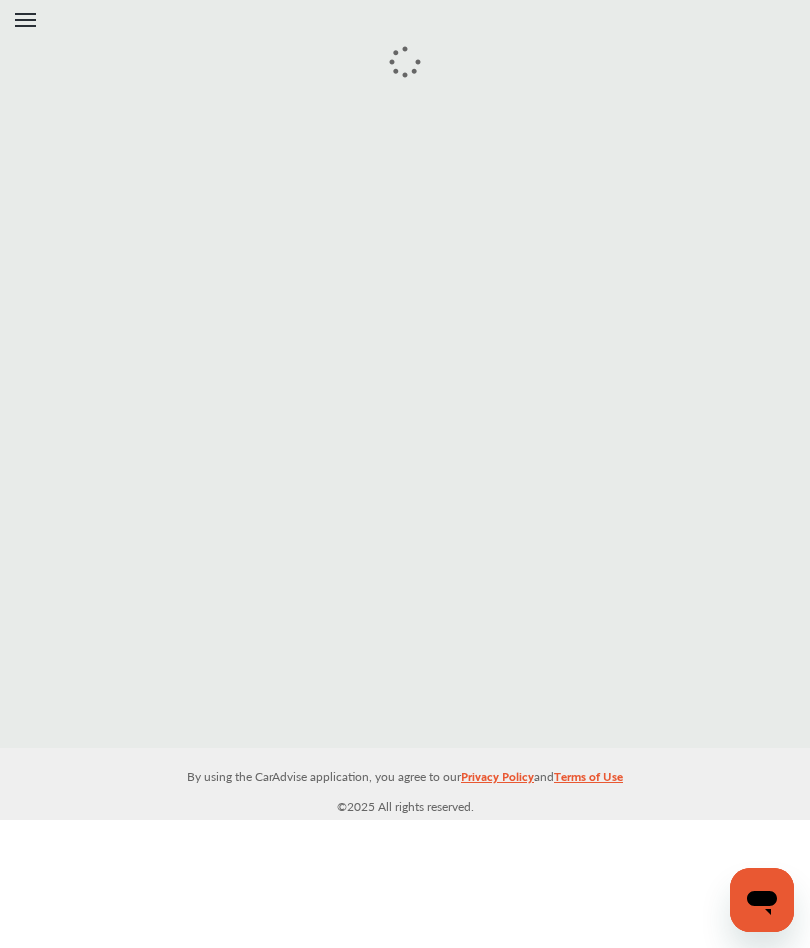 scroll, scrollTop: 0, scrollLeft: 0, axis: both 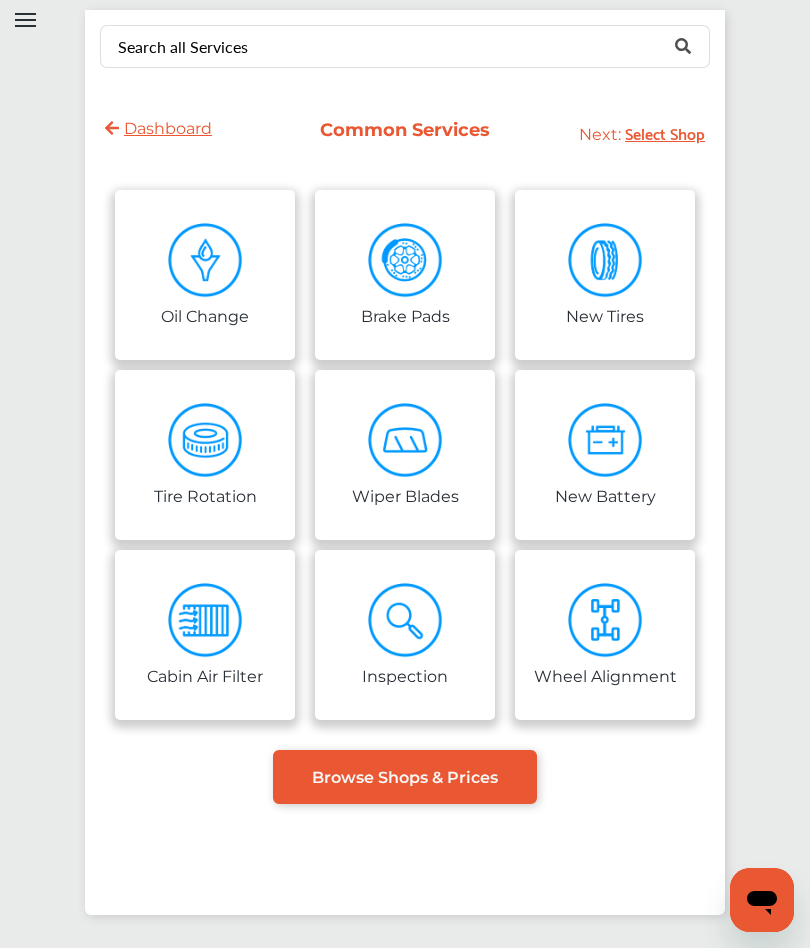 click at bounding box center [605, 260] 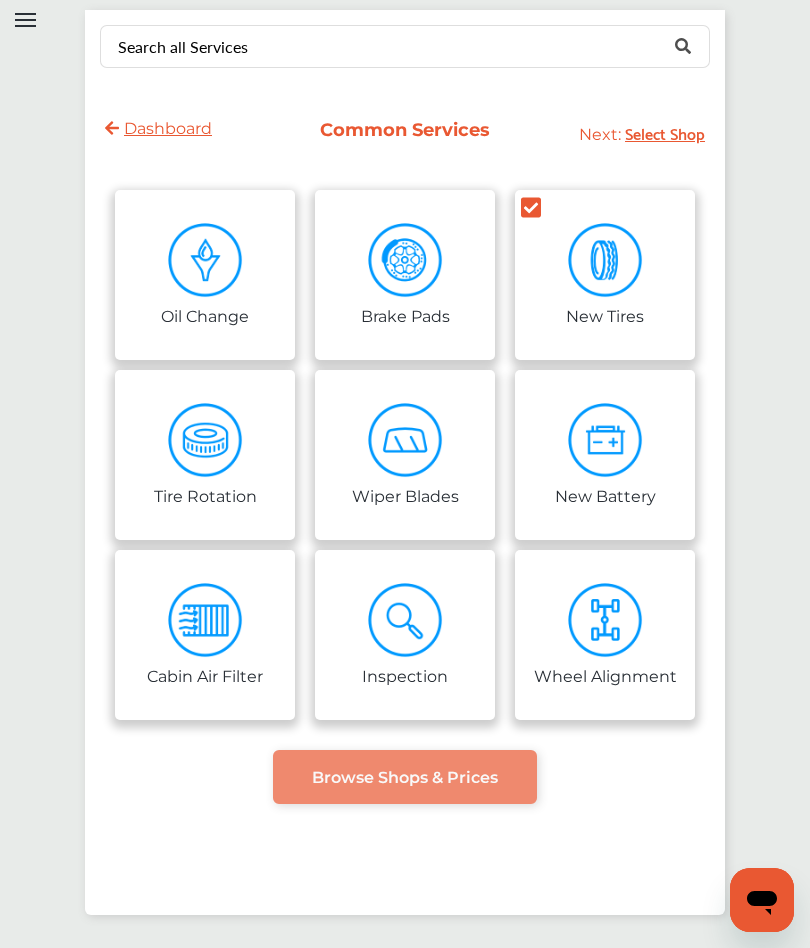 click on "Dashboard" at bounding box center (158, 128) 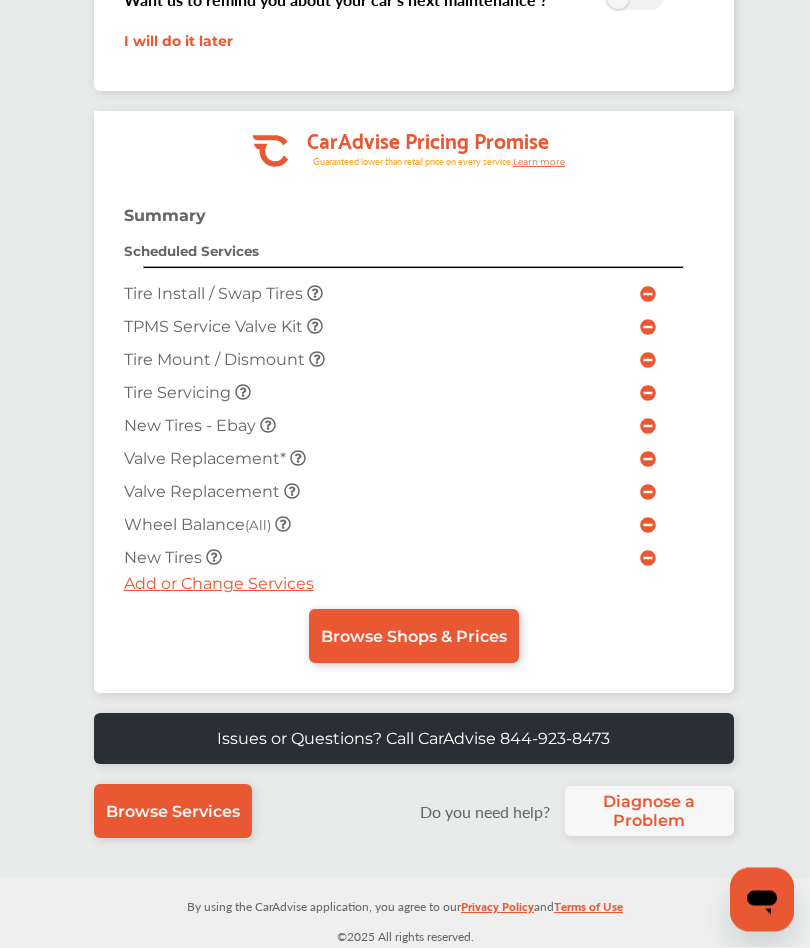 scroll, scrollTop: 430, scrollLeft: 0, axis: vertical 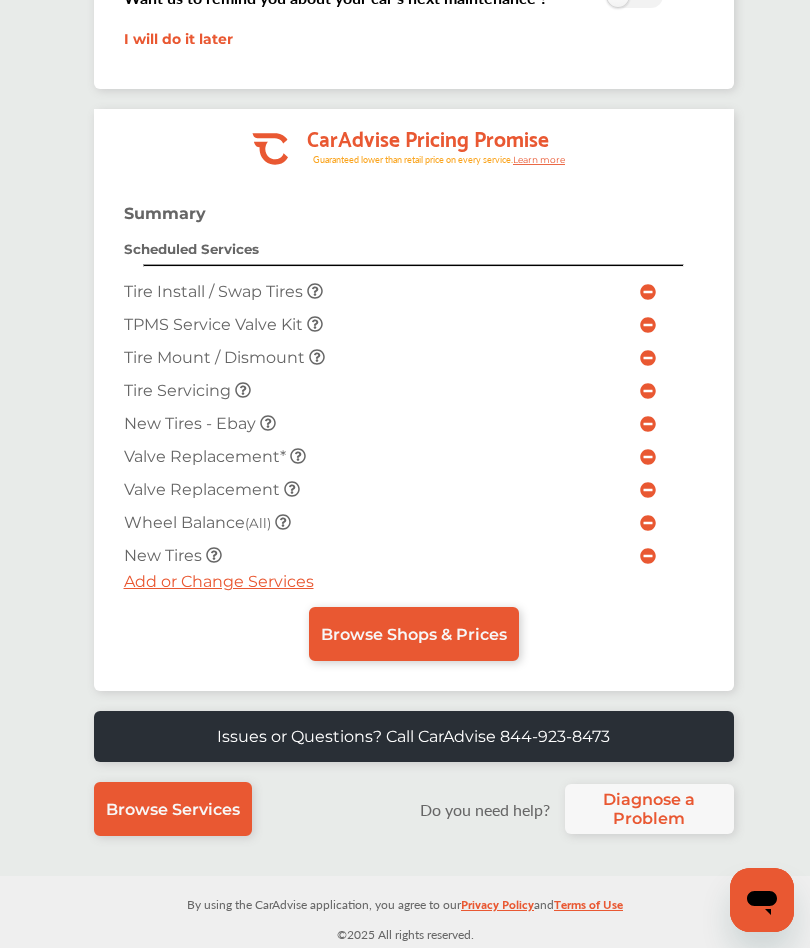 click 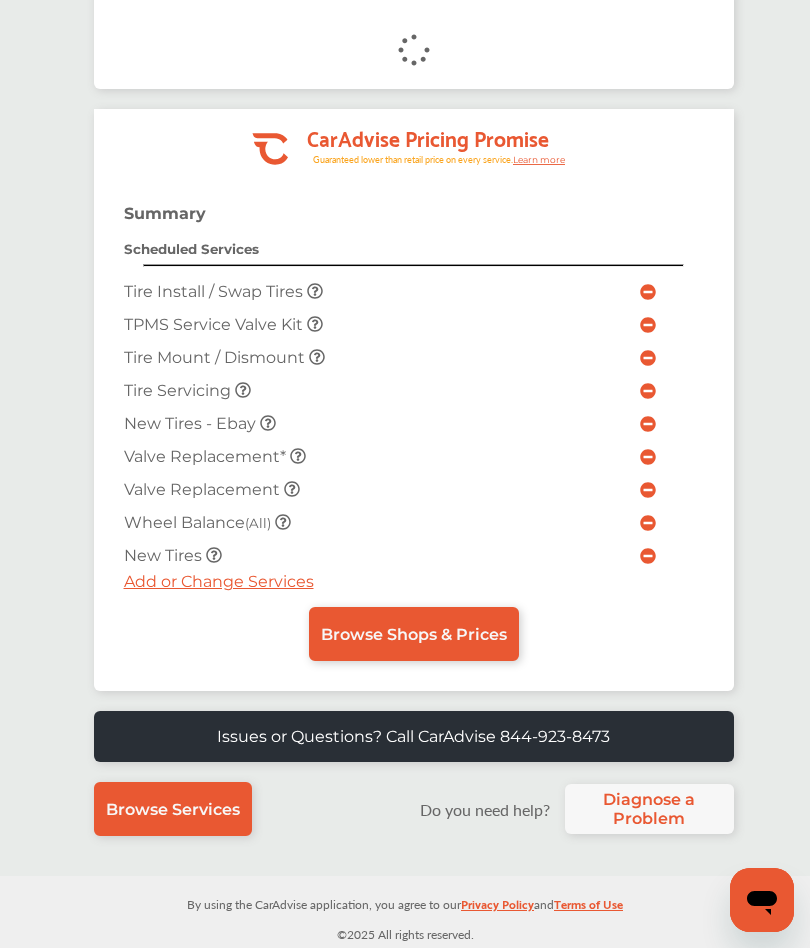 scroll, scrollTop: 397, scrollLeft: 0, axis: vertical 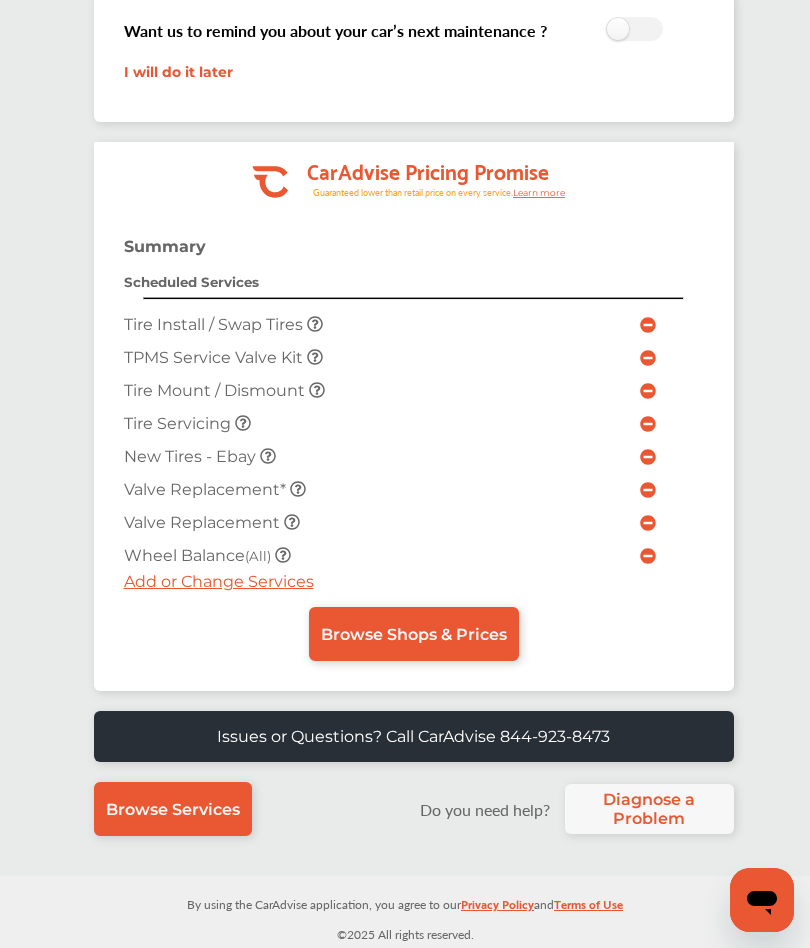 click 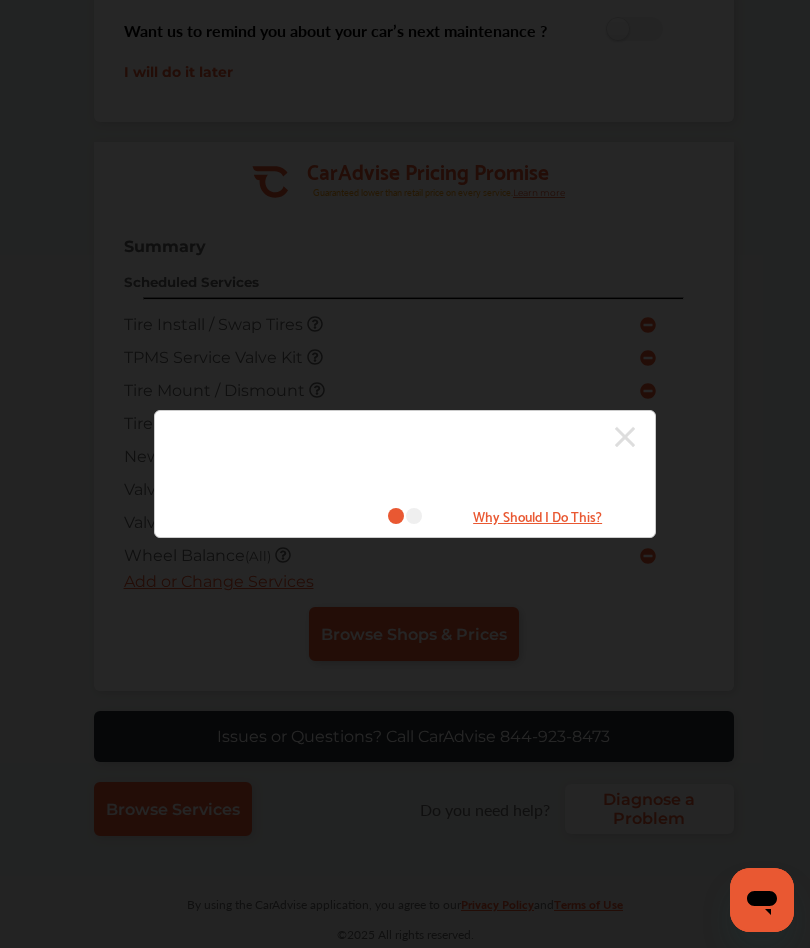 click 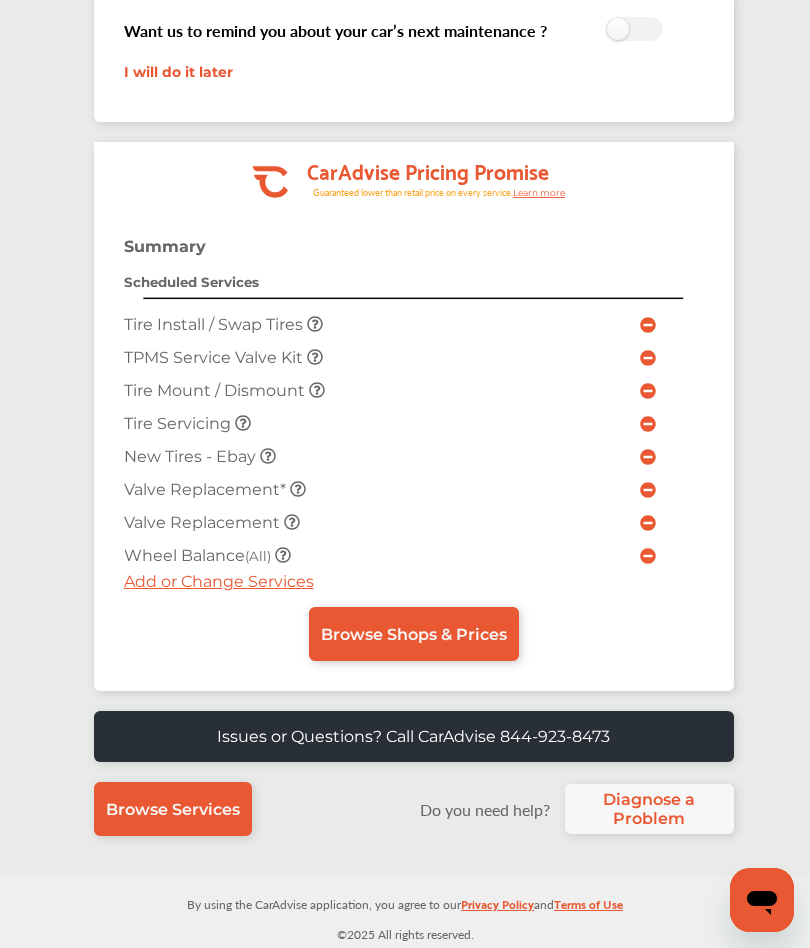 click on "Browse Shops & Prices" at bounding box center [414, 634] 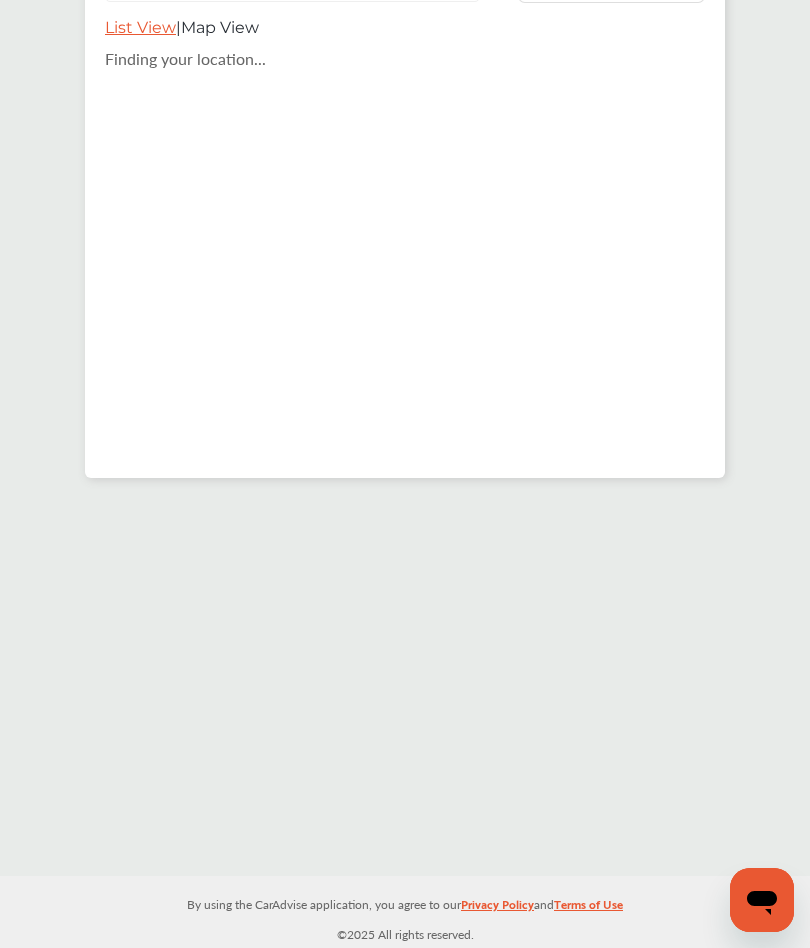 scroll, scrollTop: 0, scrollLeft: 0, axis: both 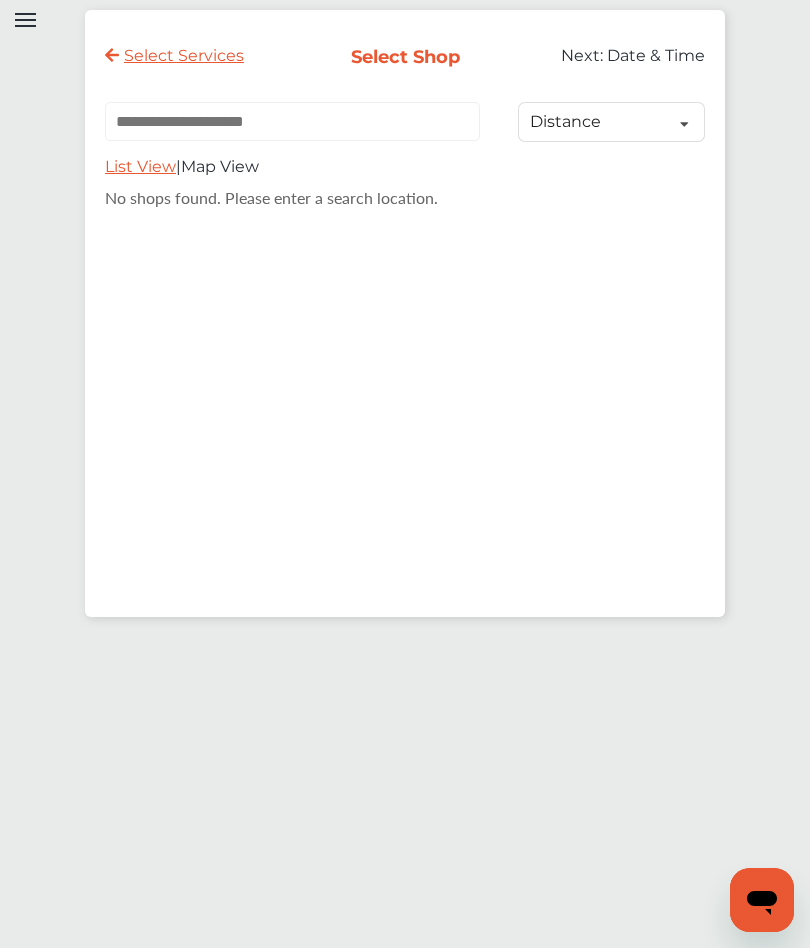 click at bounding box center (292, 121) 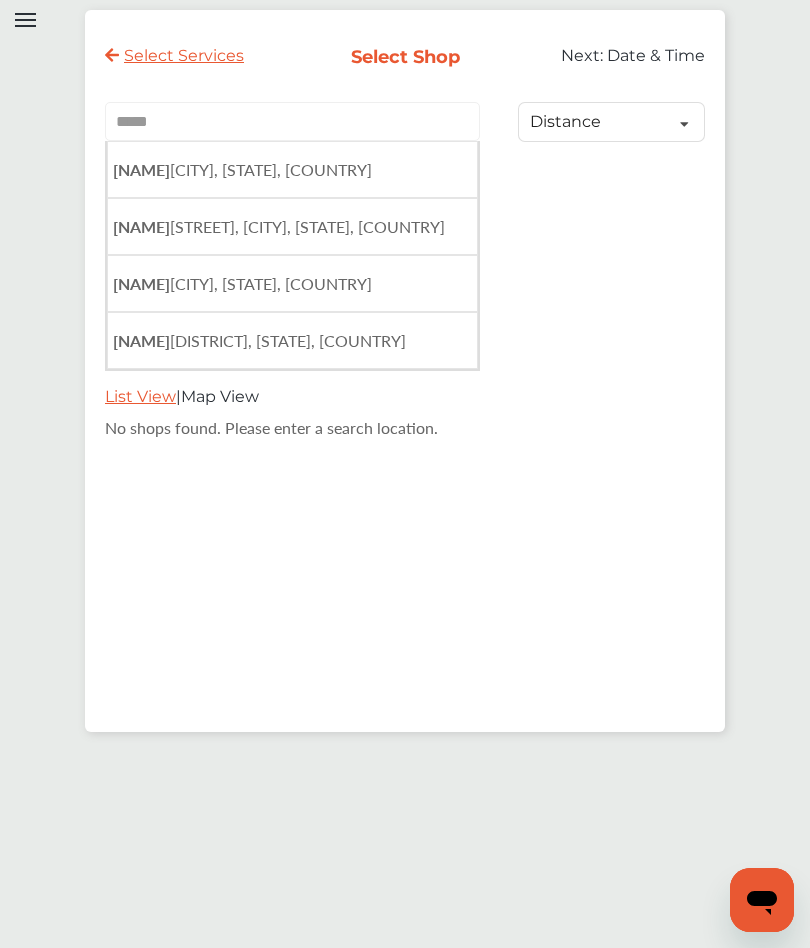 click on "[CITY], [STATE], [COUNTRY]" at bounding box center [242, 169] 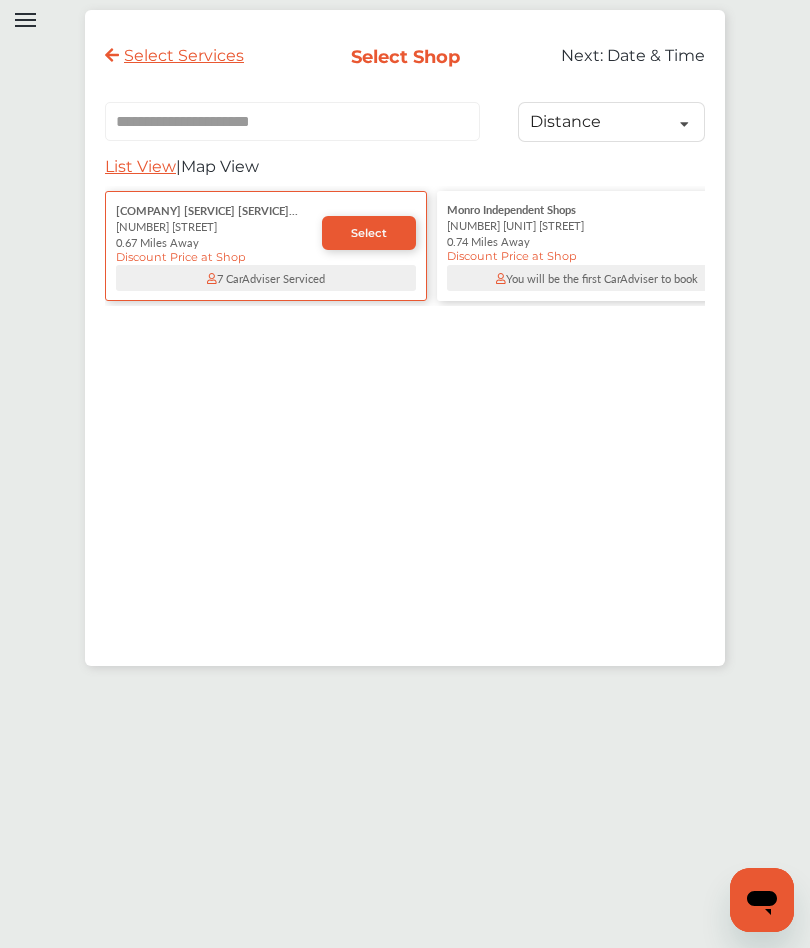 scroll, scrollTop: 0, scrollLeft: 0, axis: both 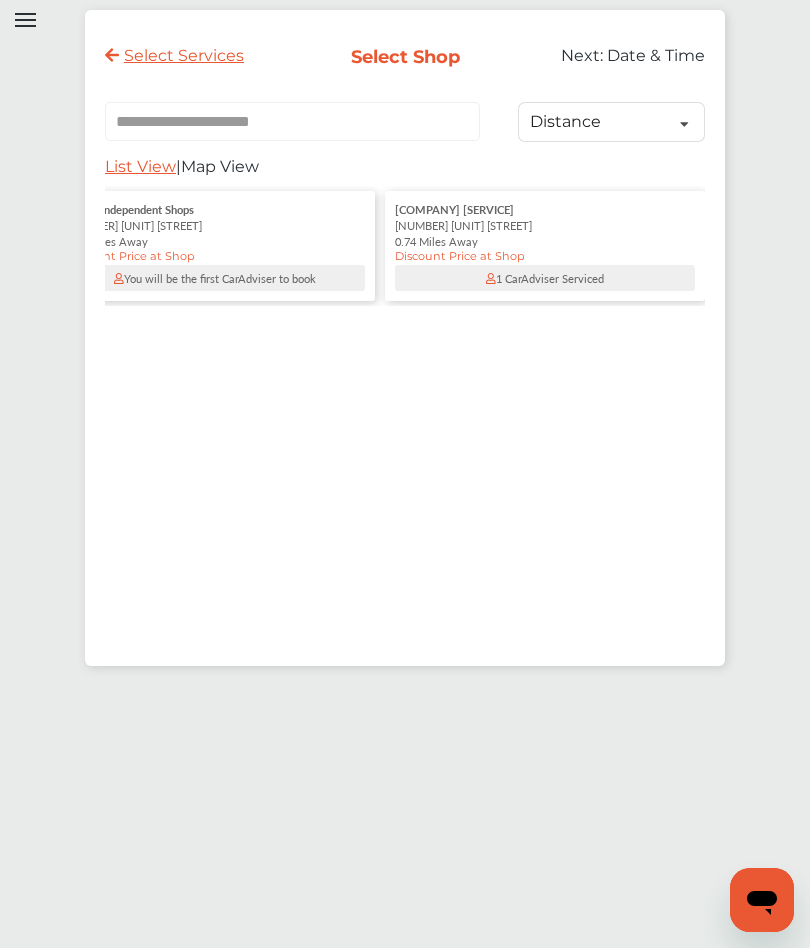 click on "[NUMBER] [UNIT] [STREET]" at bounding box center [545, 225] 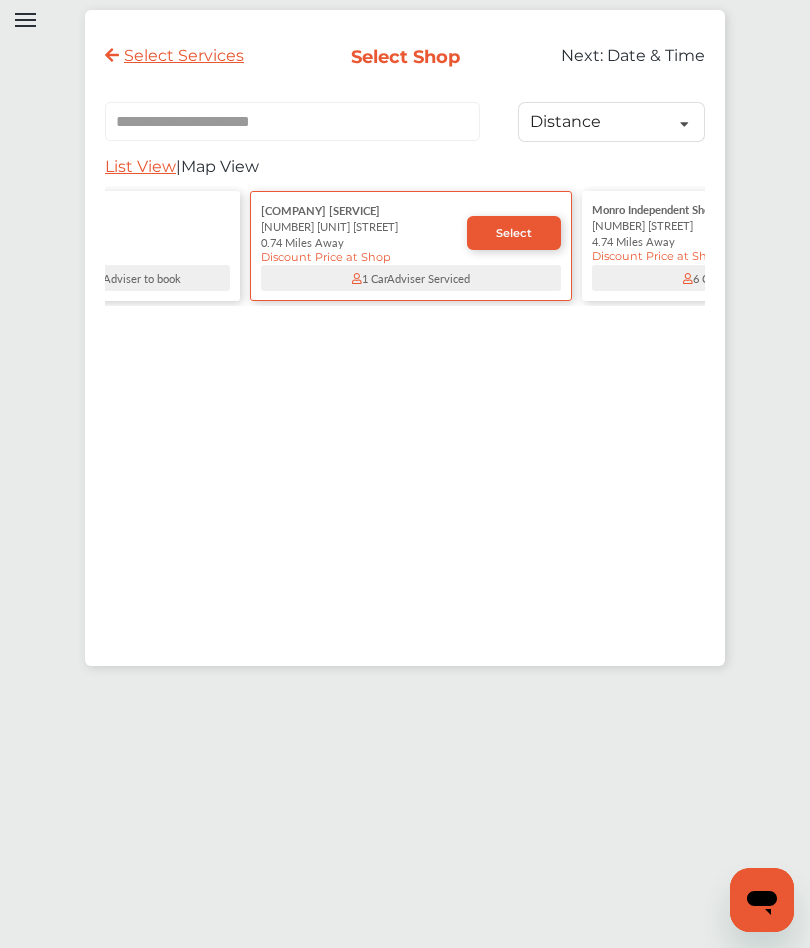click on "Select" at bounding box center [514, 233] 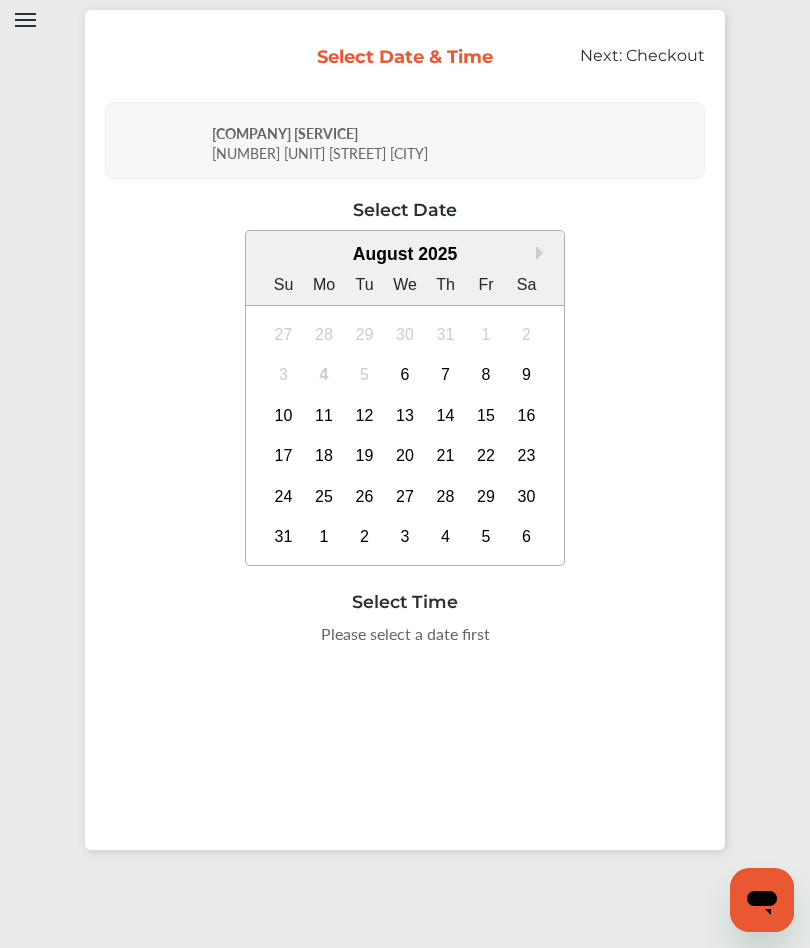 click on "15" at bounding box center [486, 416] 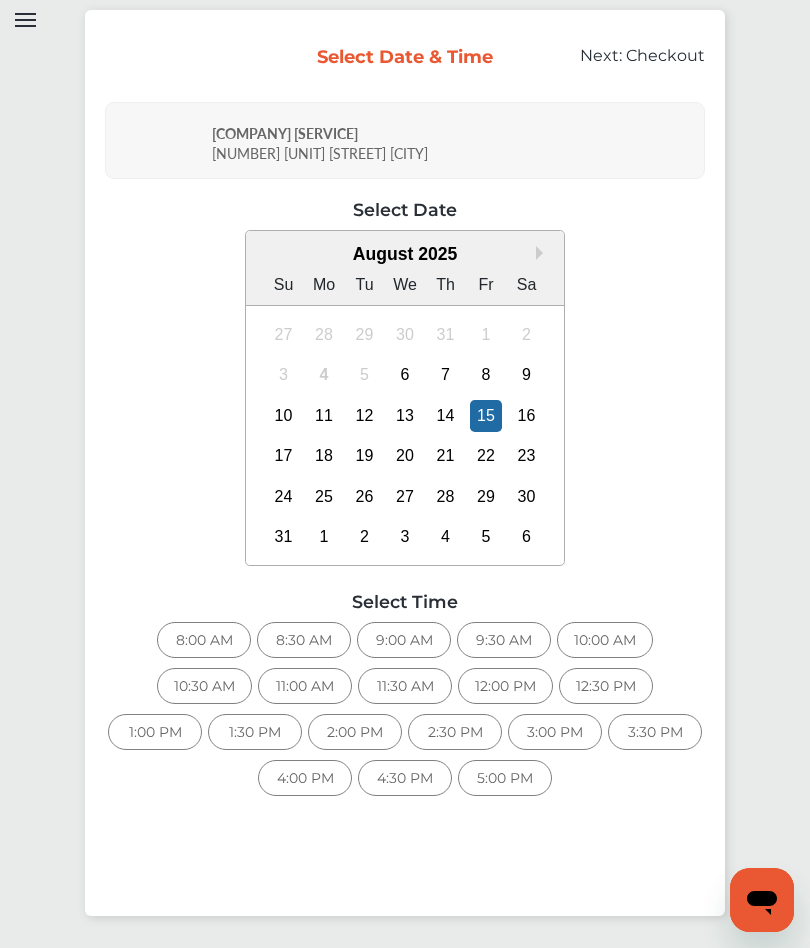 click on "10:00 AM" at bounding box center (605, 640) 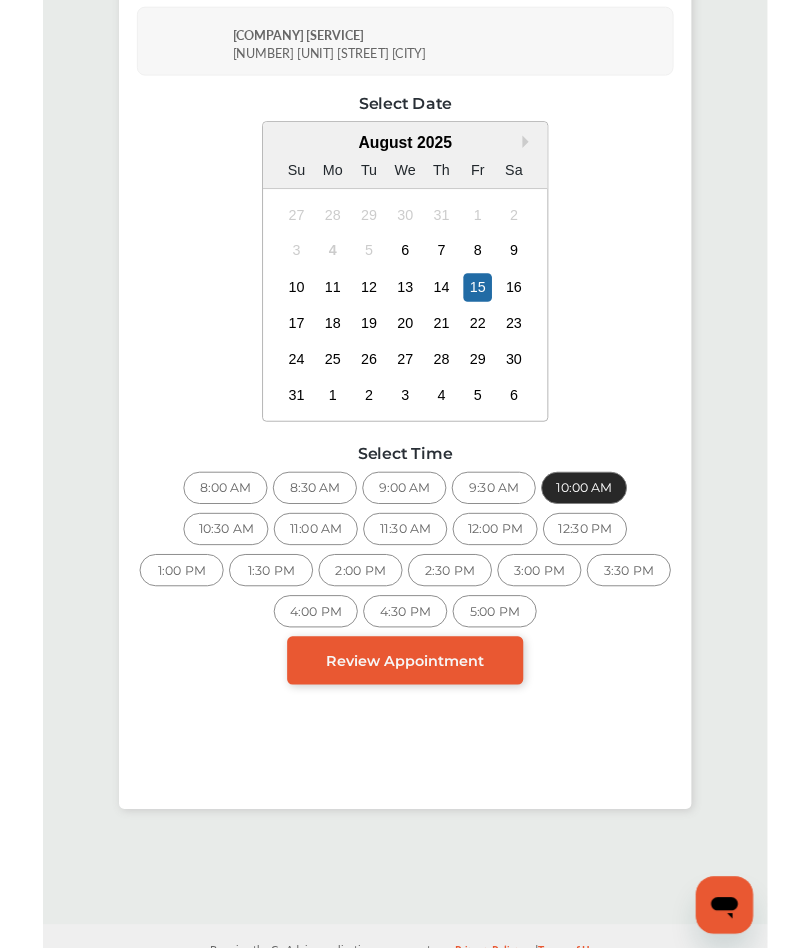 scroll, scrollTop: 140, scrollLeft: 0, axis: vertical 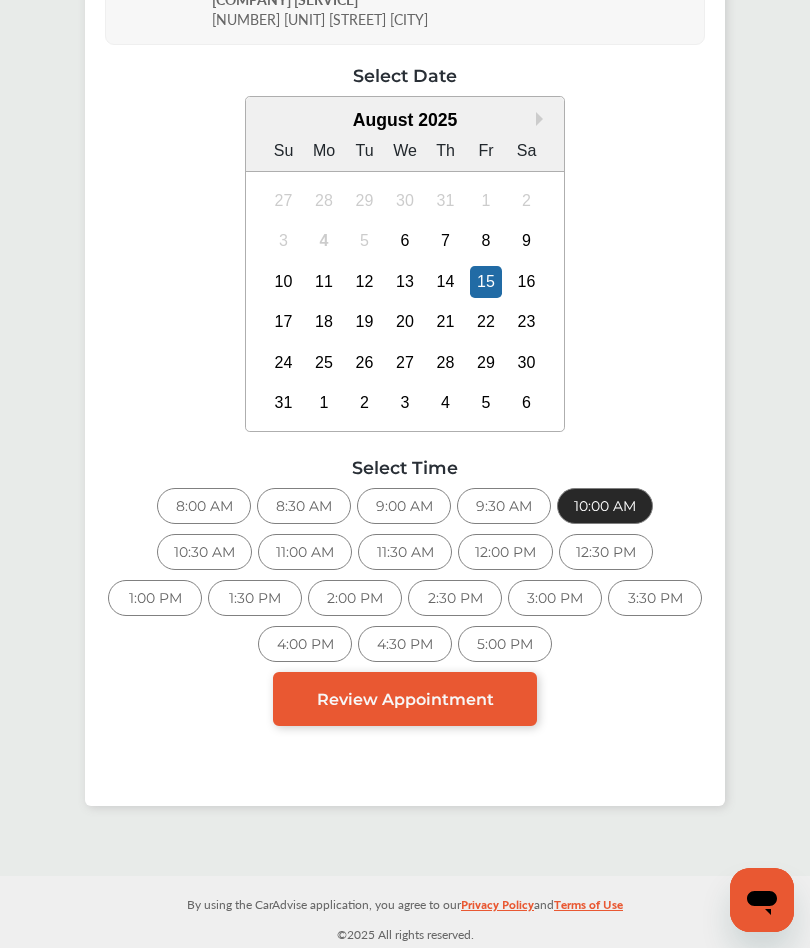 click on "Review Appointment" at bounding box center [405, 699] 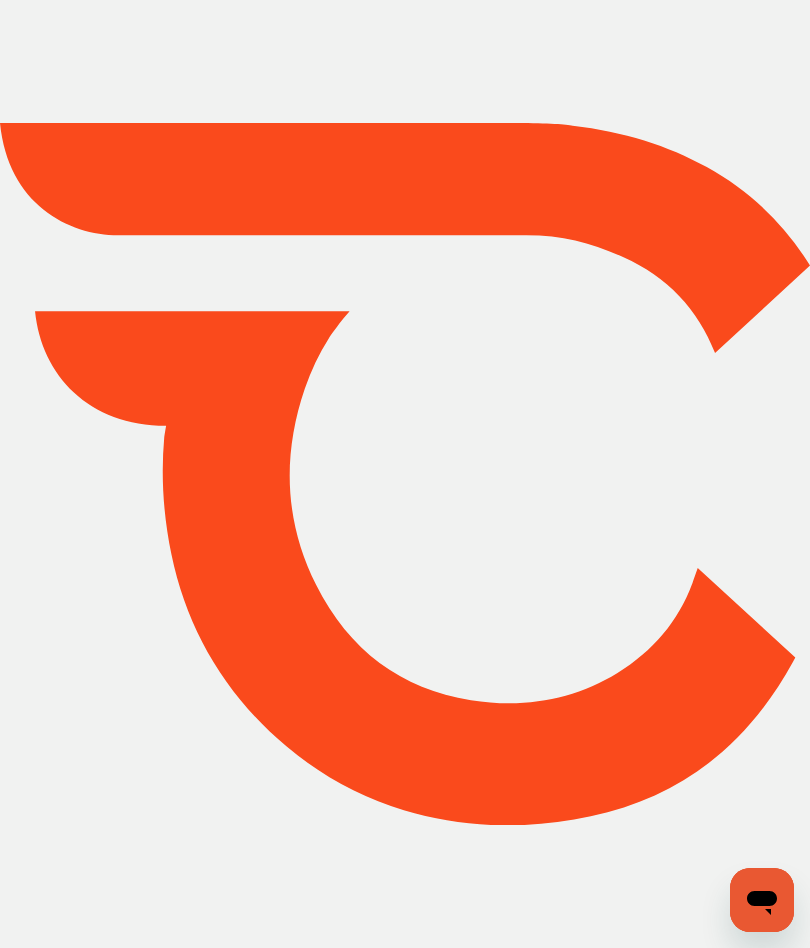 scroll, scrollTop: 0, scrollLeft: 0, axis: both 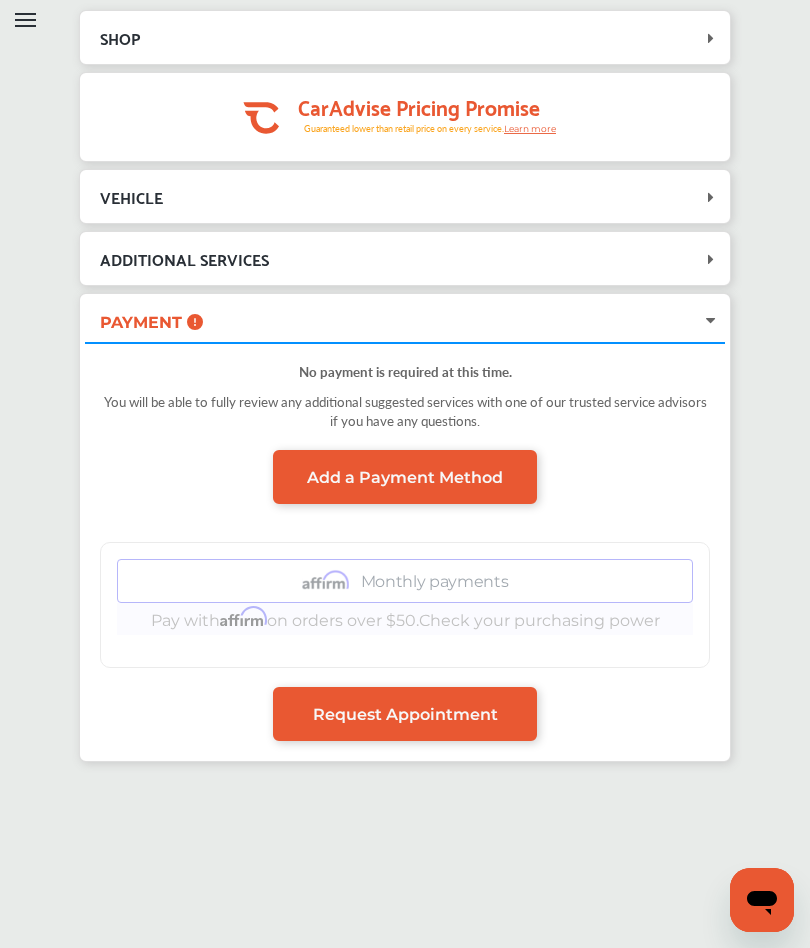 click at bounding box center (711, 197) 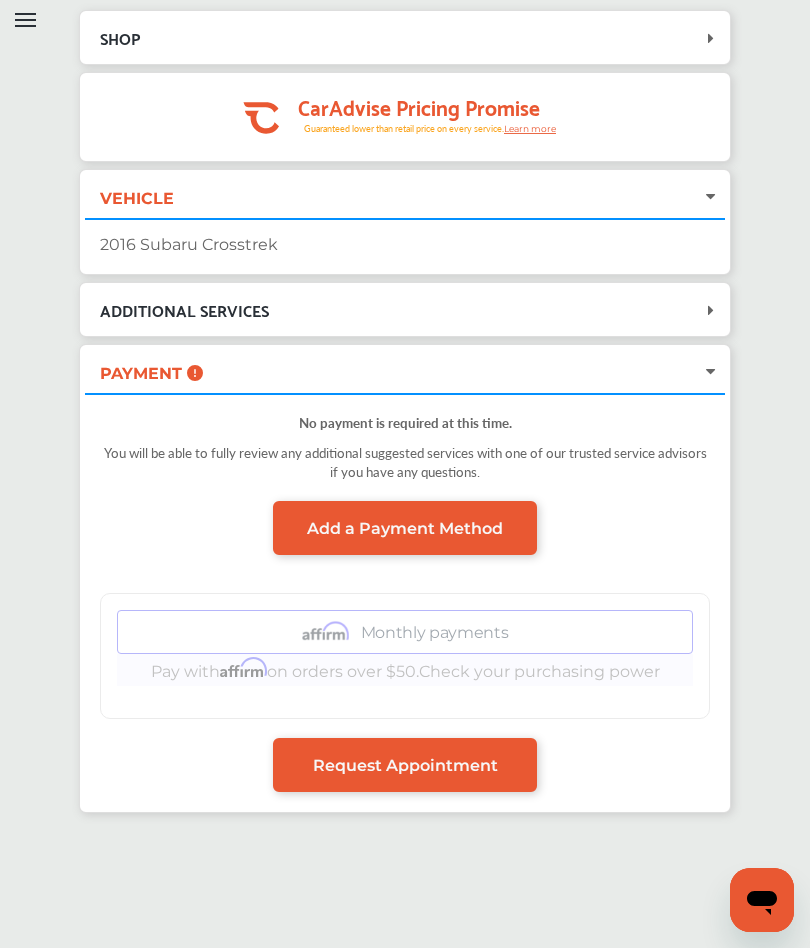 click on "ADDITIONAL SERVICES" at bounding box center (405, 309) 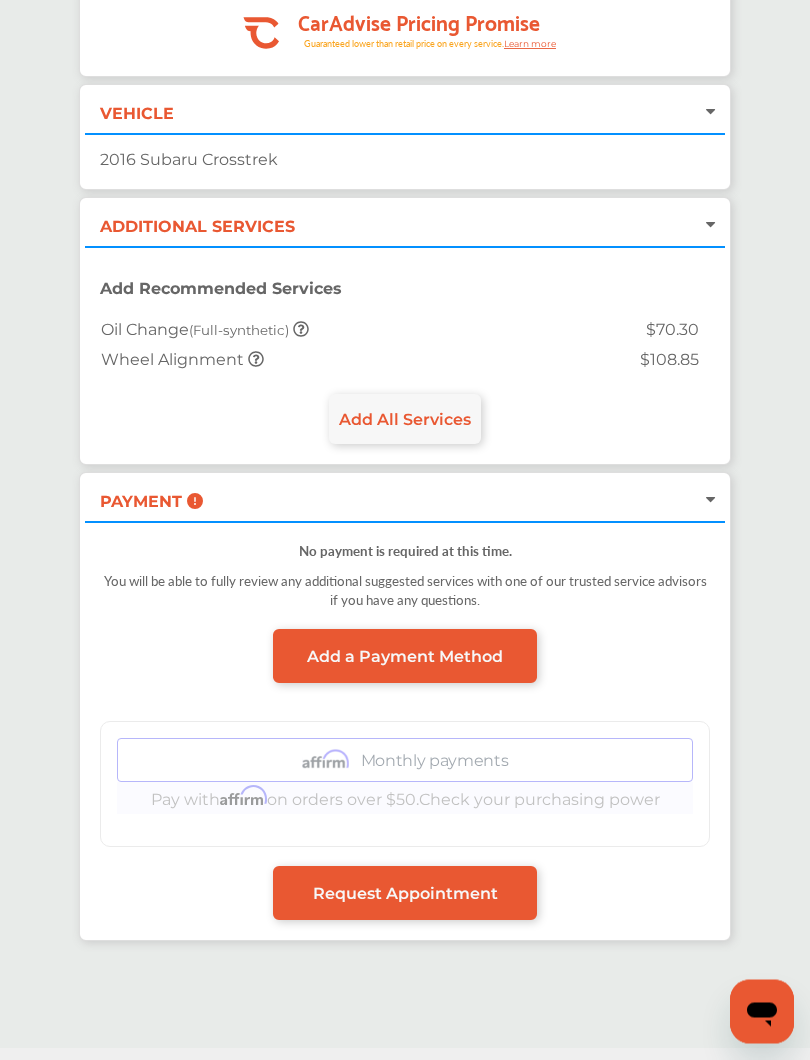 click at bounding box center (711, 226) 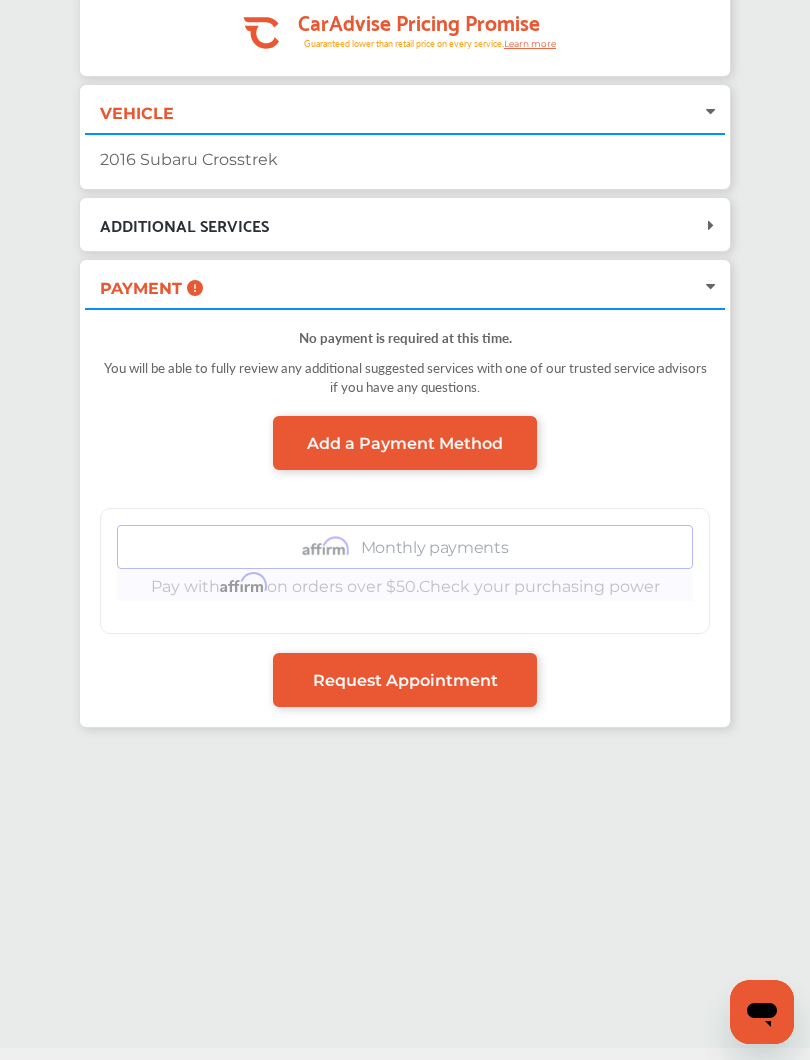 click on "PAYMENT" at bounding box center (405, 286) 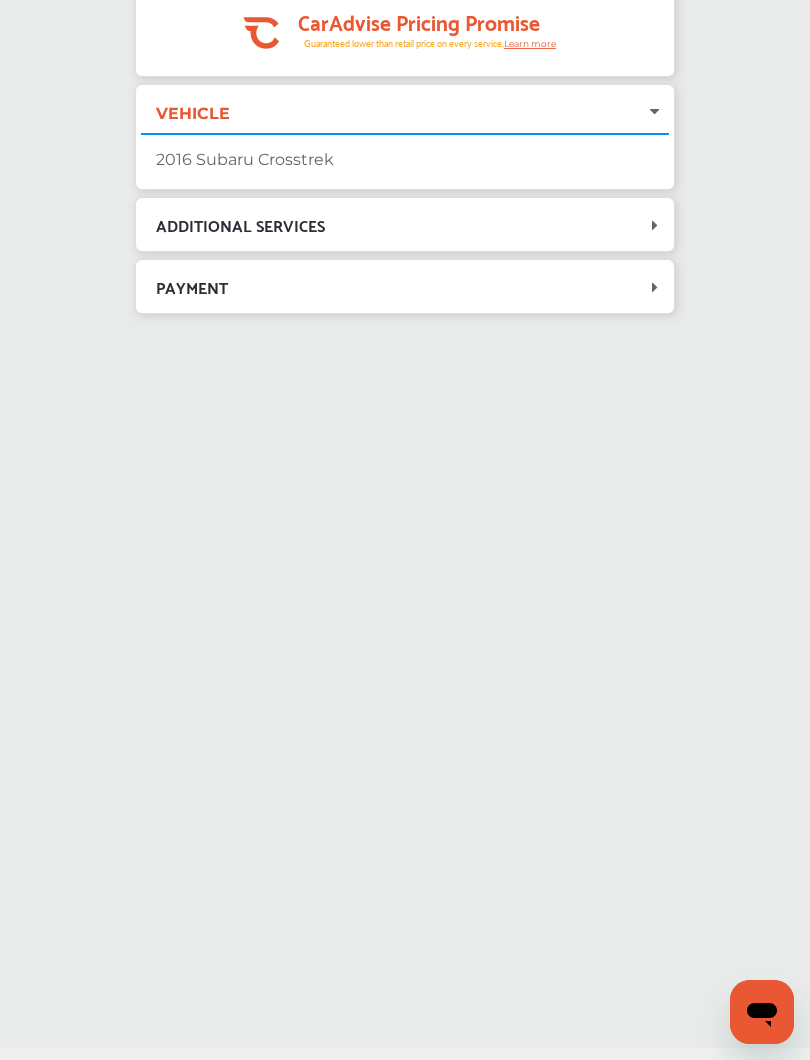 click on "ADDITIONAL SERVICES" at bounding box center [393, 224] 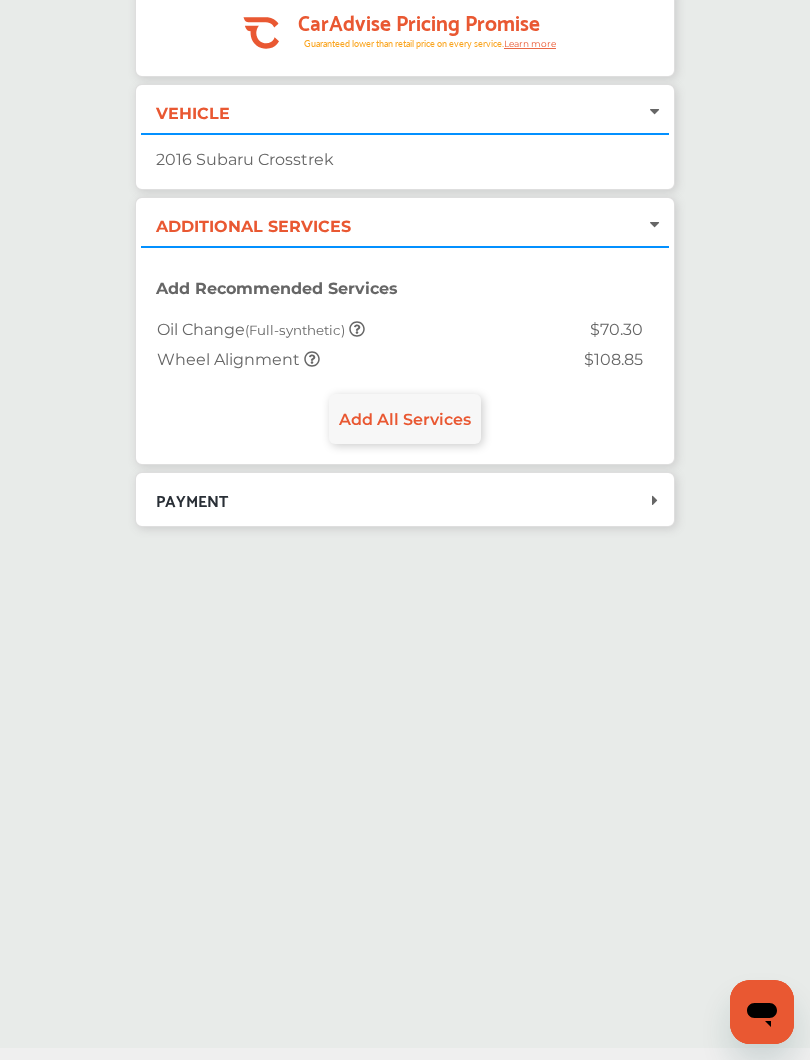 click on "ADDITIONAL SERVICES" at bounding box center (405, 224) 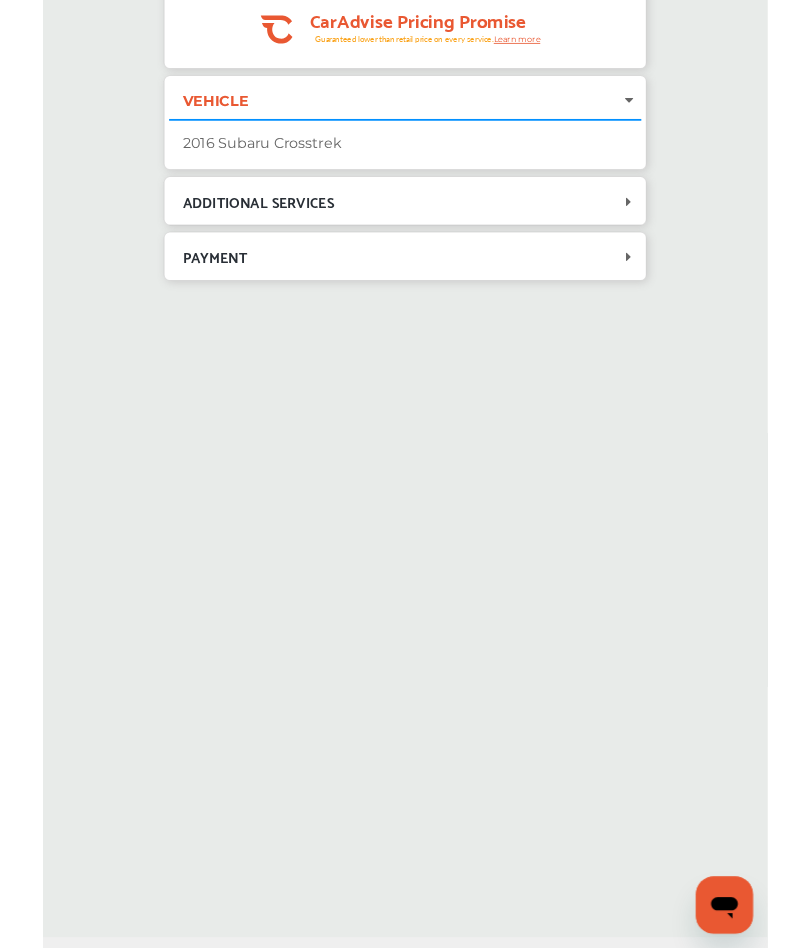 scroll, scrollTop: 0, scrollLeft: 0, axis: both 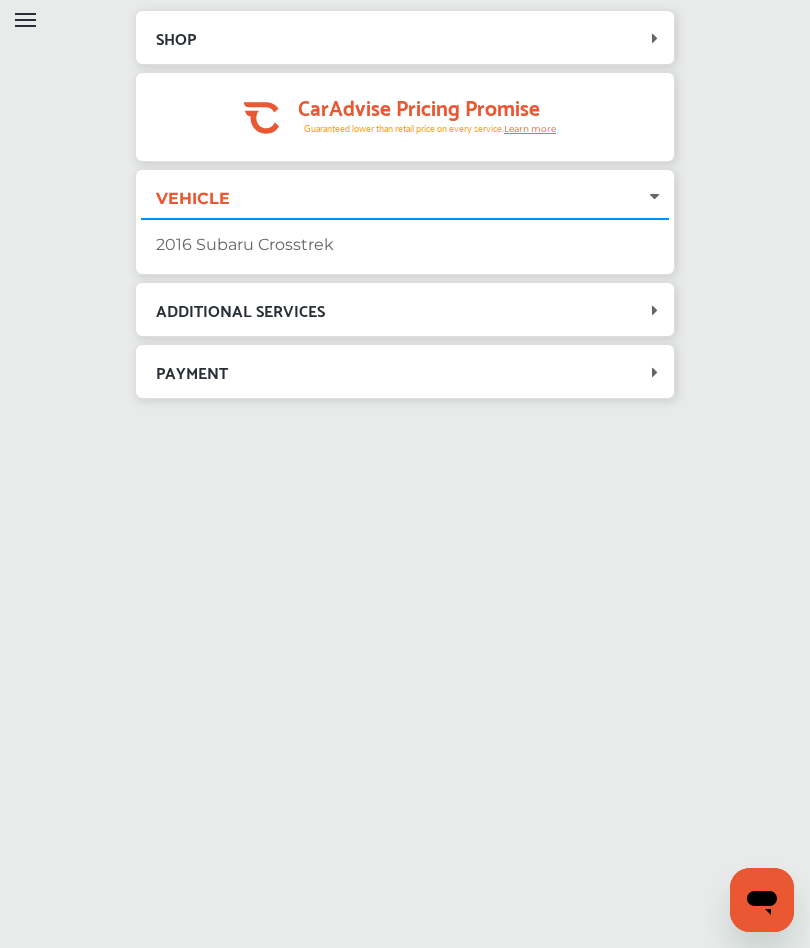 click on "PAYMENT" at bounding box center (393, 371) 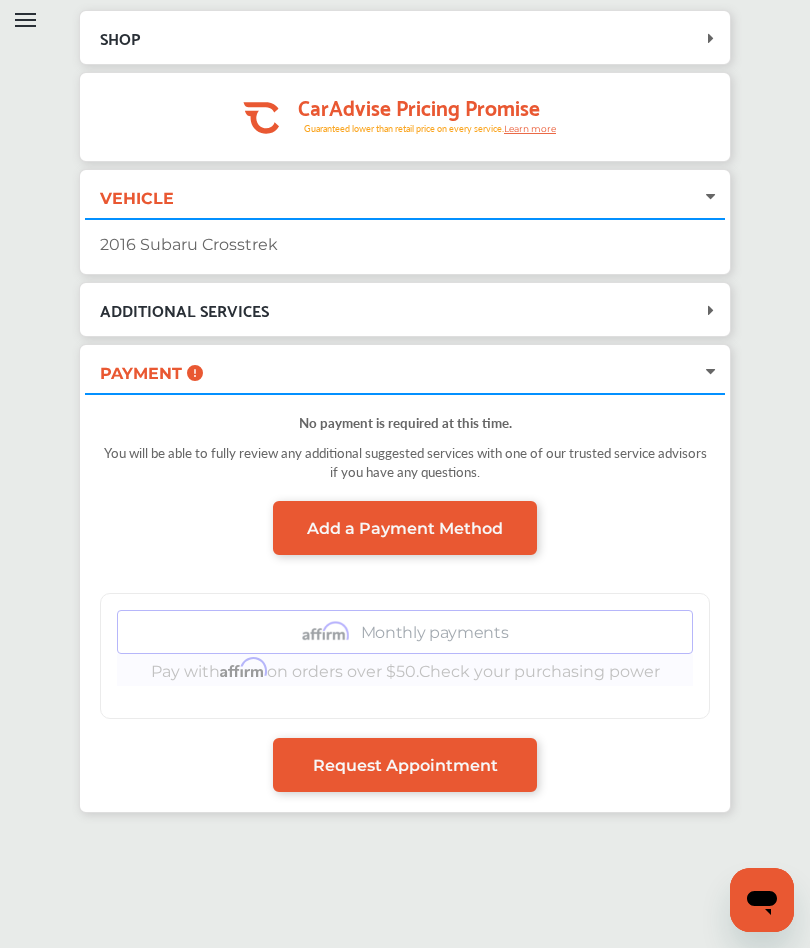 click on "Open Menu" at bounding box center [25, 20] 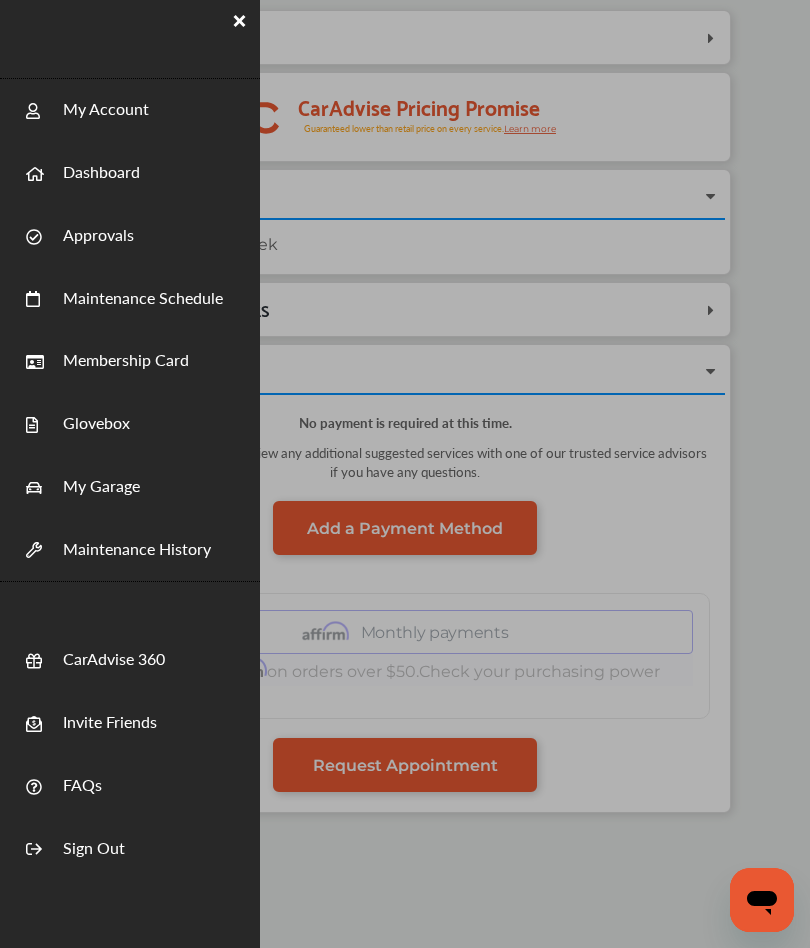 click at bounding box center (405, 474) 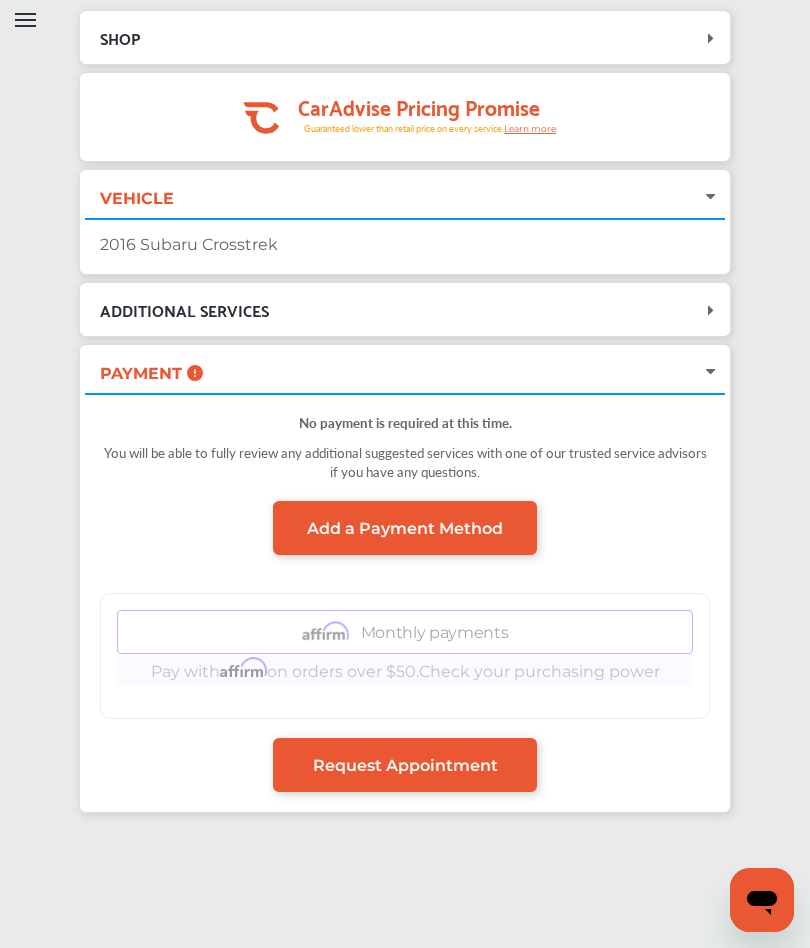 click on "Request Appointment" at bounding box center (405, 765) 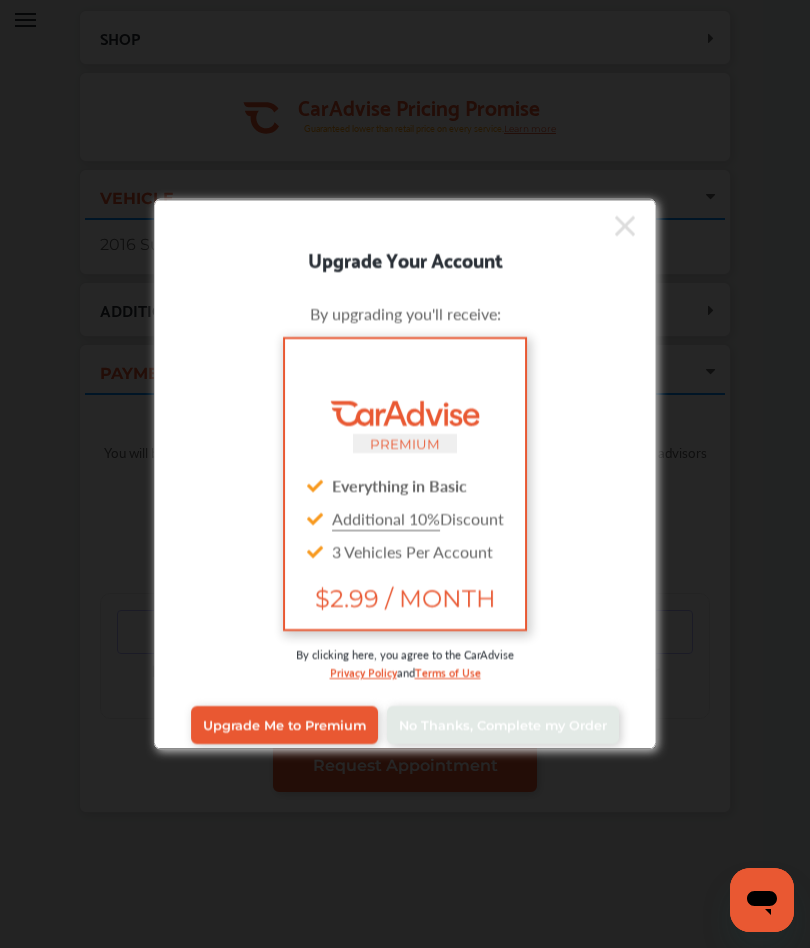 click 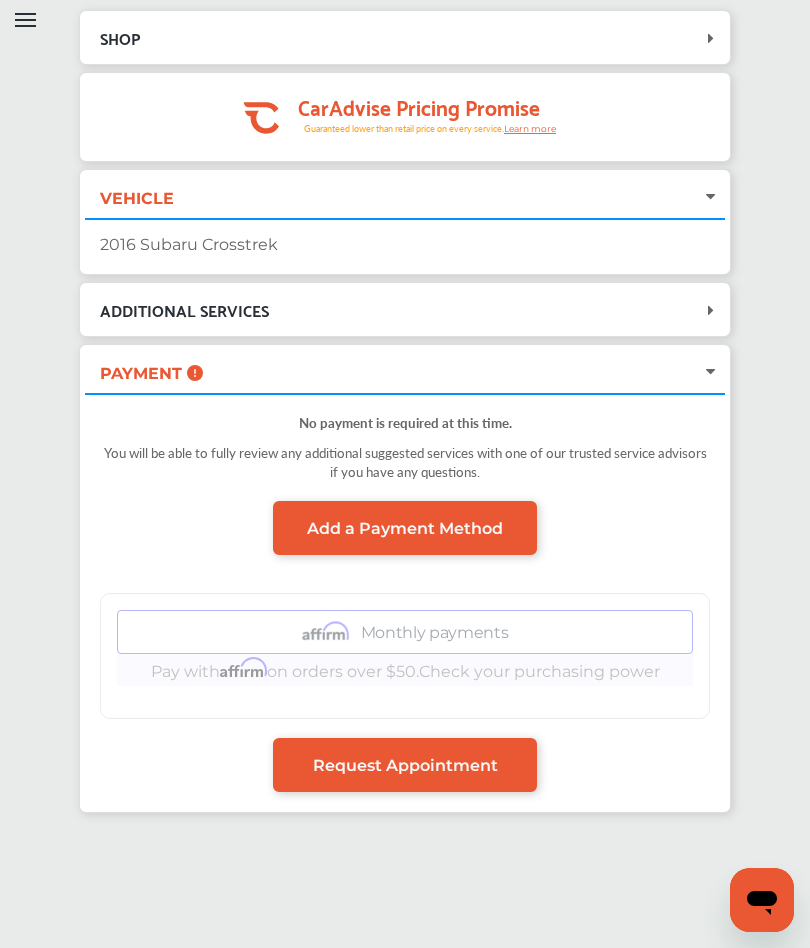 click on "Open Menu" at bounding box center (25, 20) 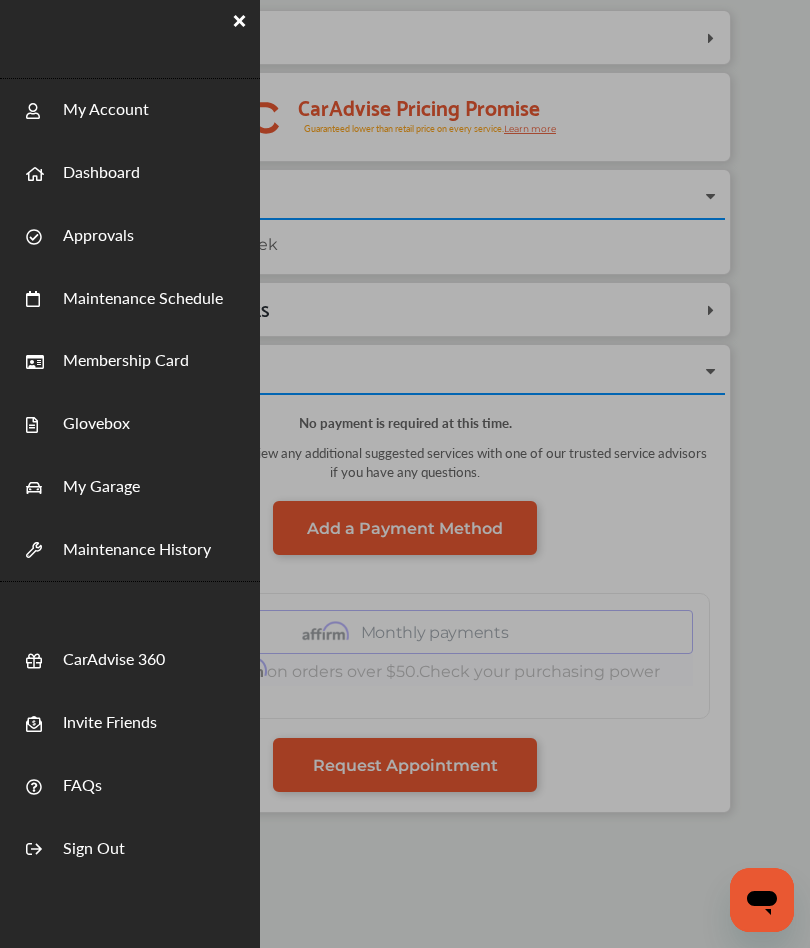 click on "My Account" at bounding box center (106, 98) 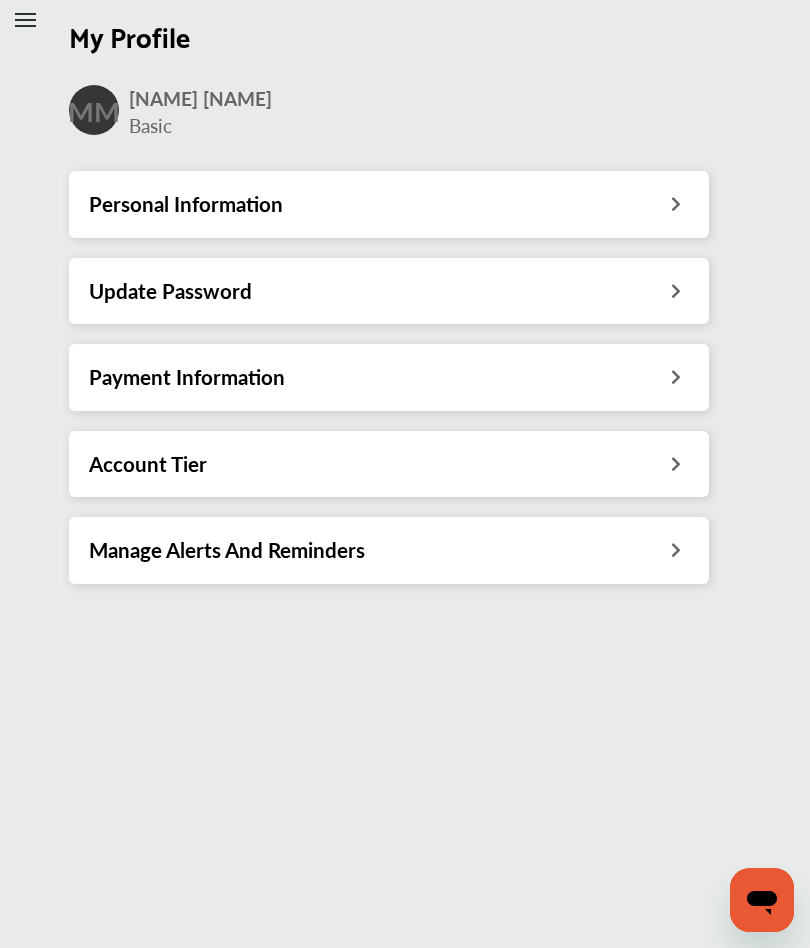 click on "Open Menu" at bounding box center [25, 20] 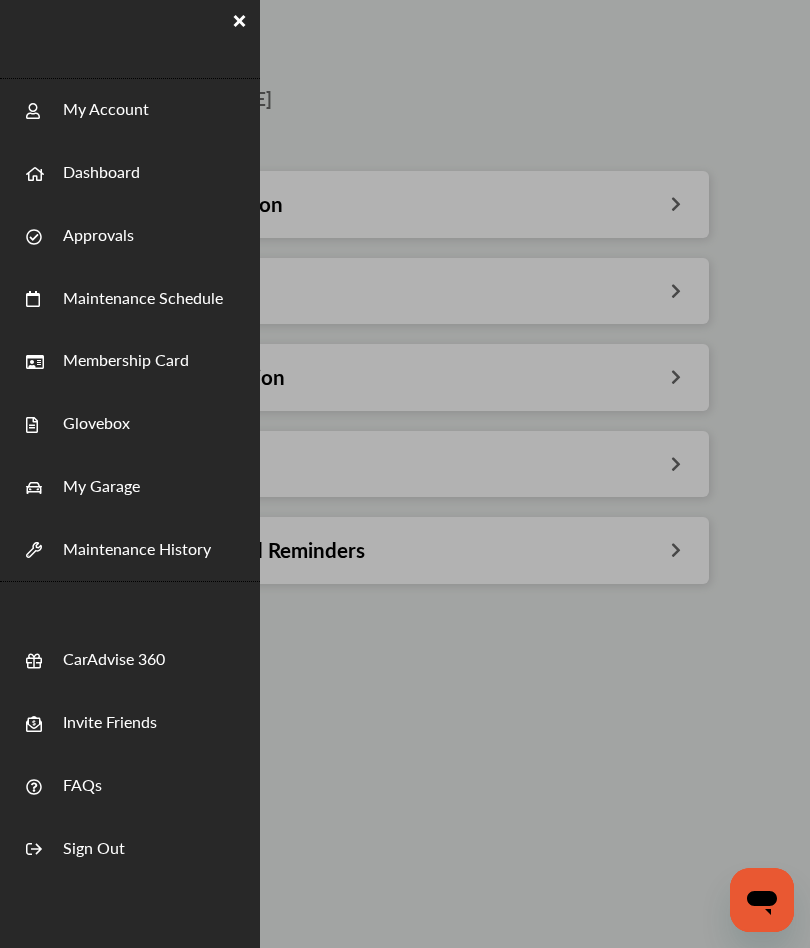 click on "Dashboard" at bounding box center (101, 161) 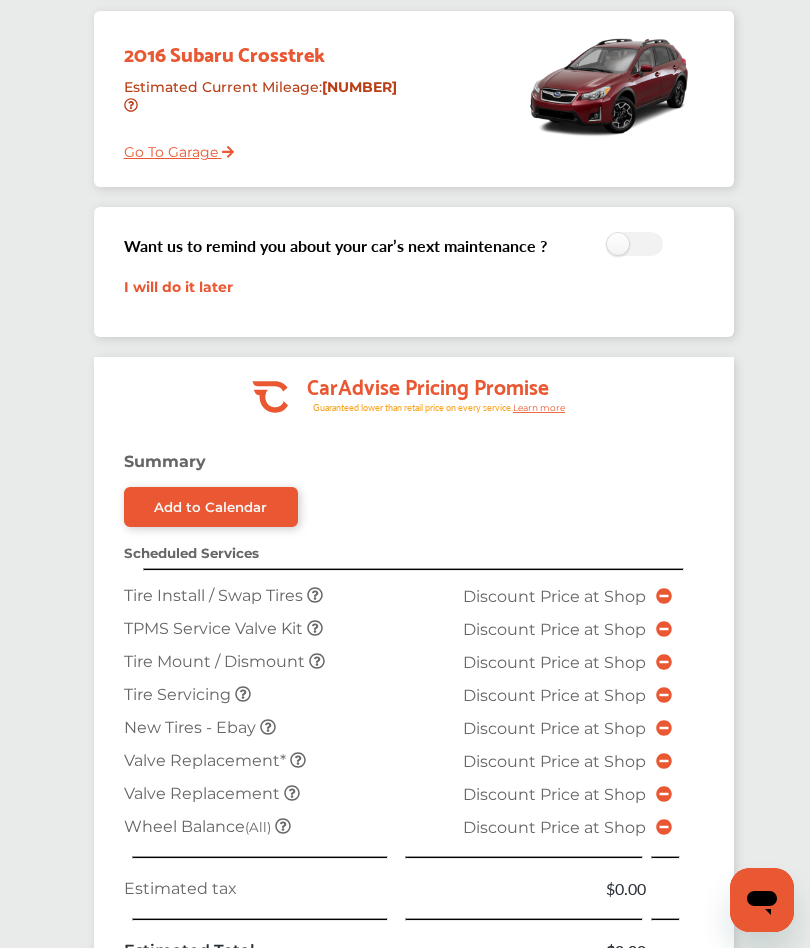 scroll, scrollTop: 0, scrollLeft: 0, axis: both 